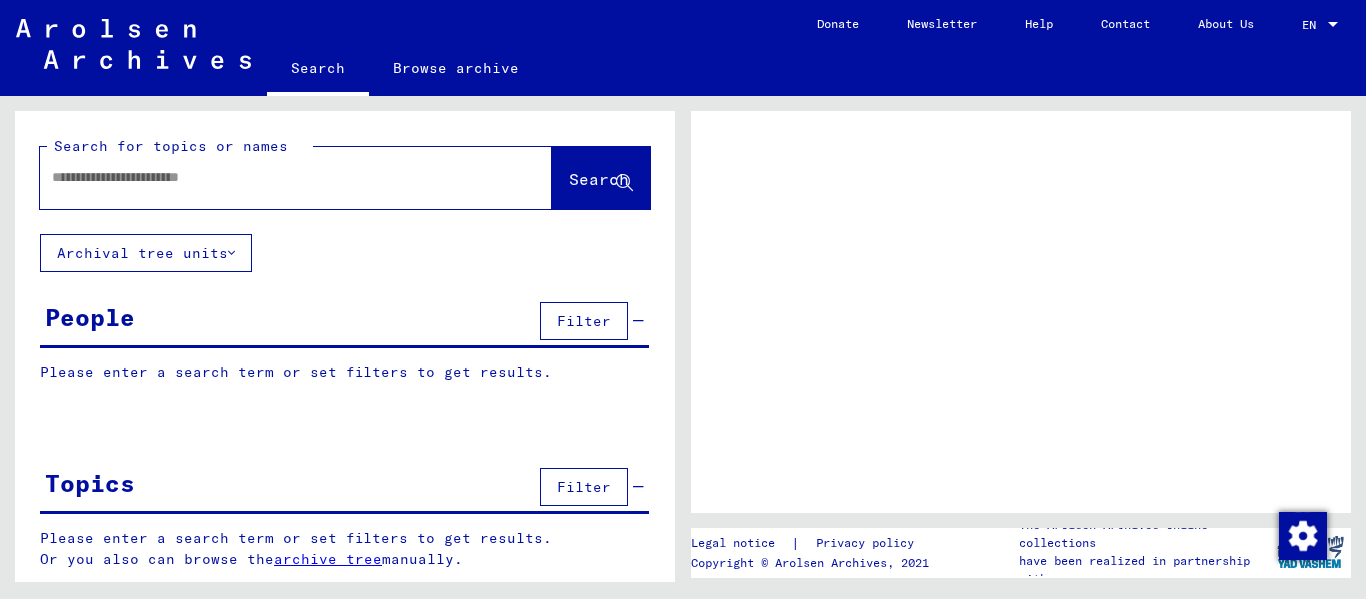 scroll, scrollTop: 0, scrollLeft: 0, axis: both 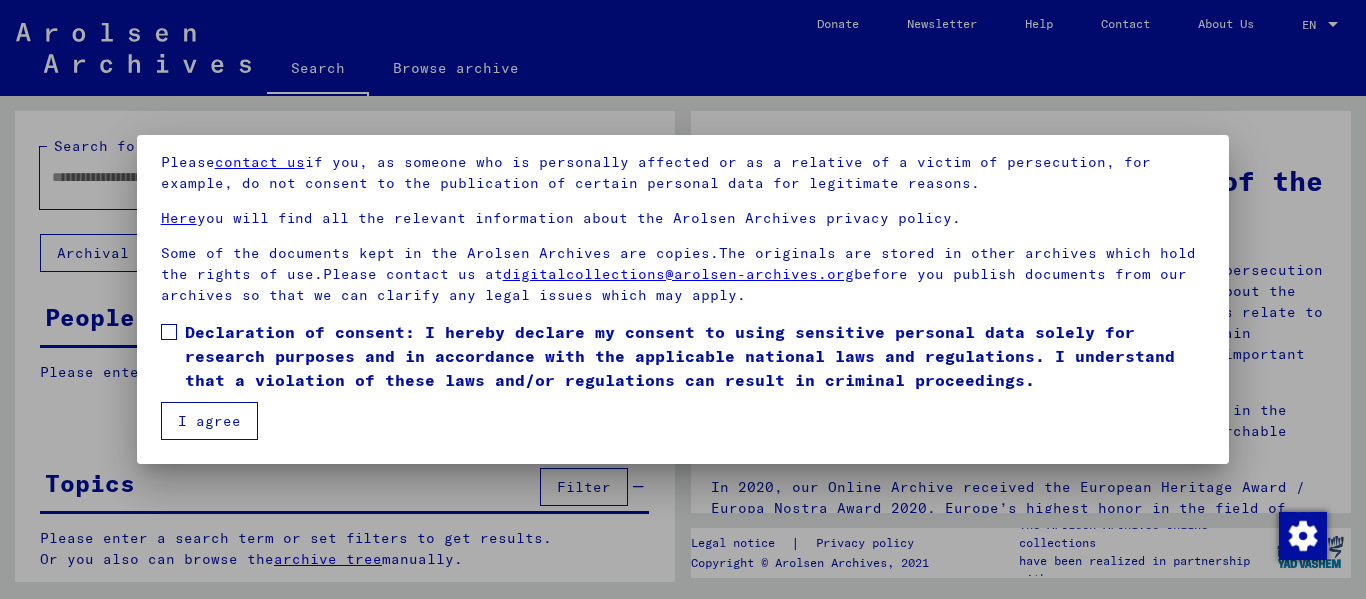 click at bounding box center [169, 332] 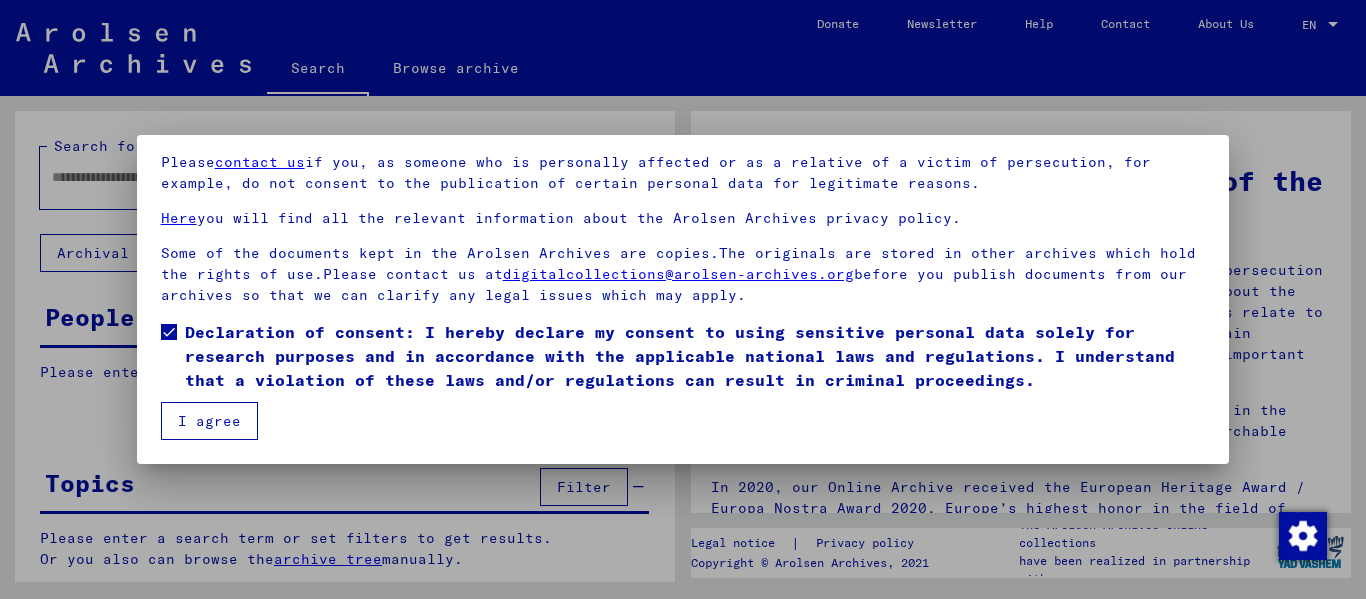 click on "I agree" at bounding box center [209, 421] 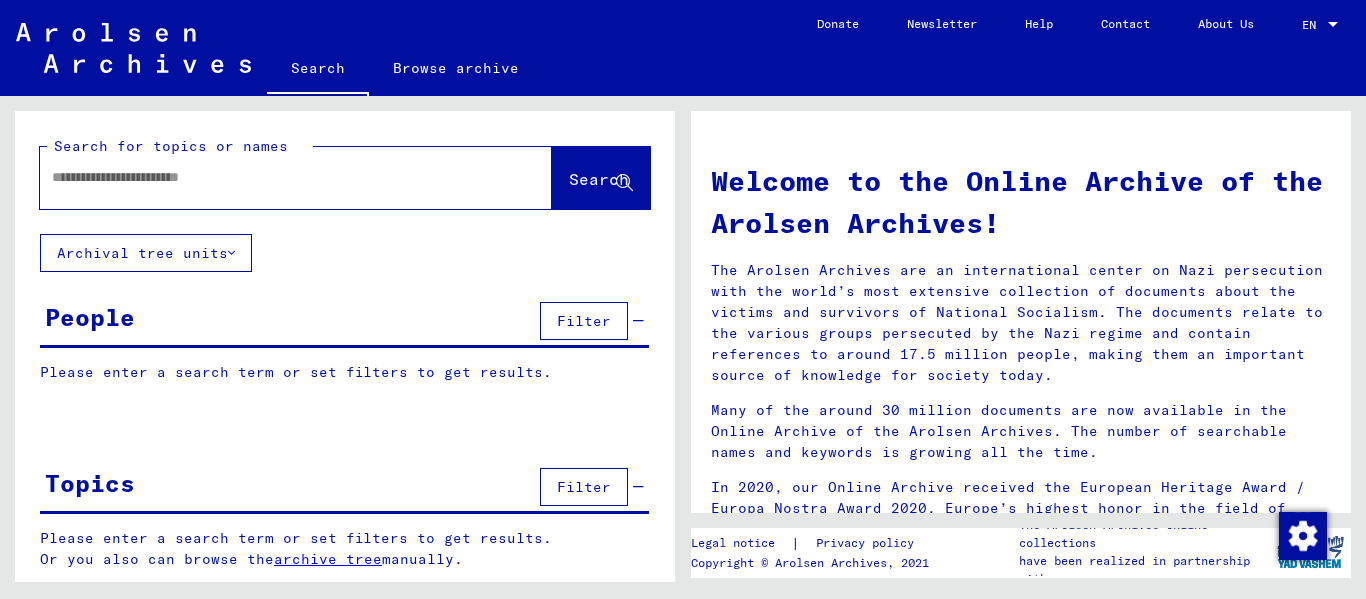 drag, startPoint x: 327, startPoint y: 166, endPoint x: 303, endPoint y: 172, distance: 24.738634 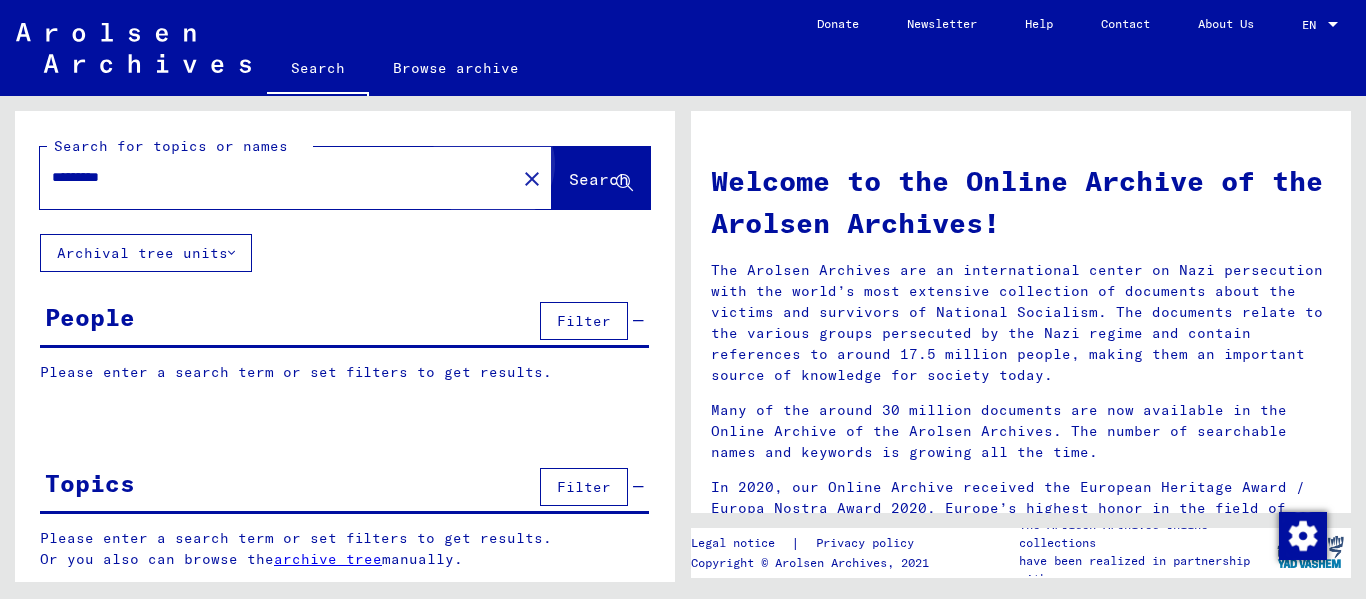 click on "Search" 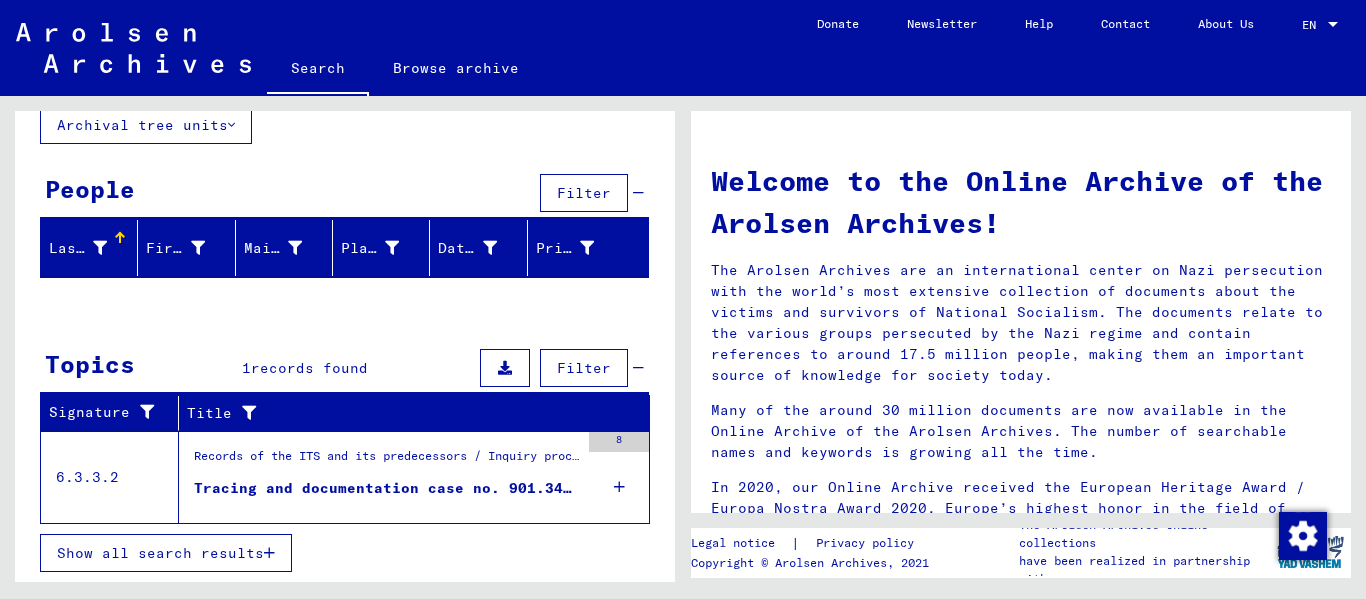 scroll, scrollTop: 129, scrollLeft: 0, axis: vertical 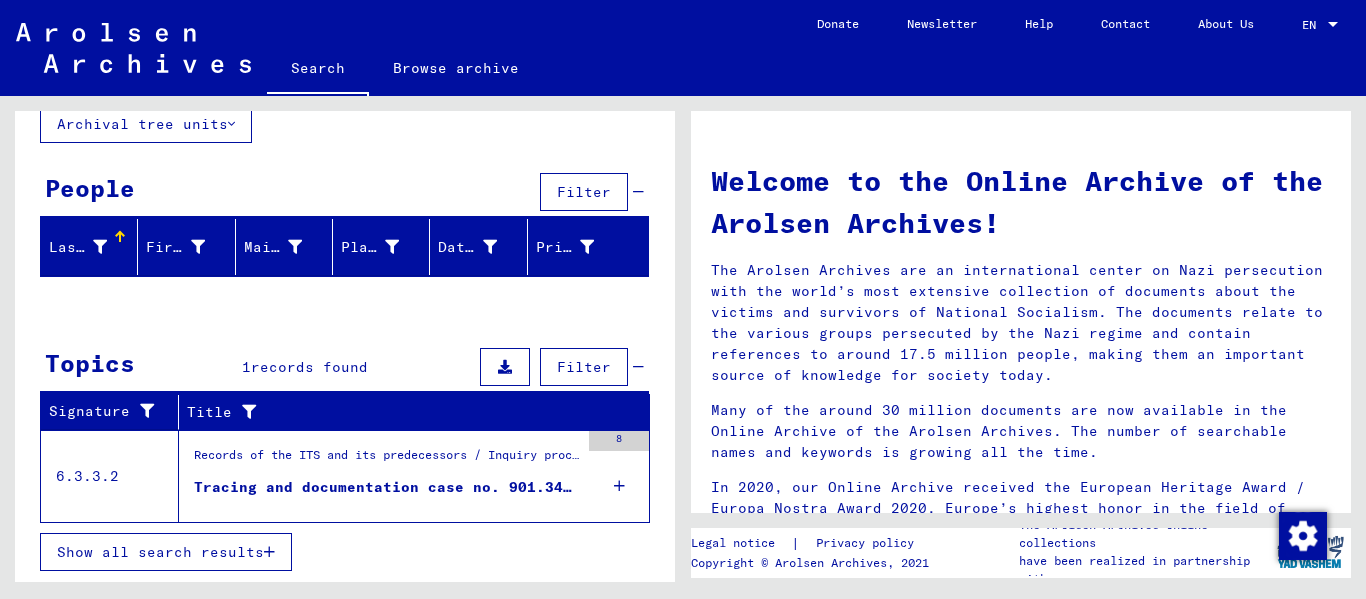 click on "Show all search results" at bounding box center [160, 552] 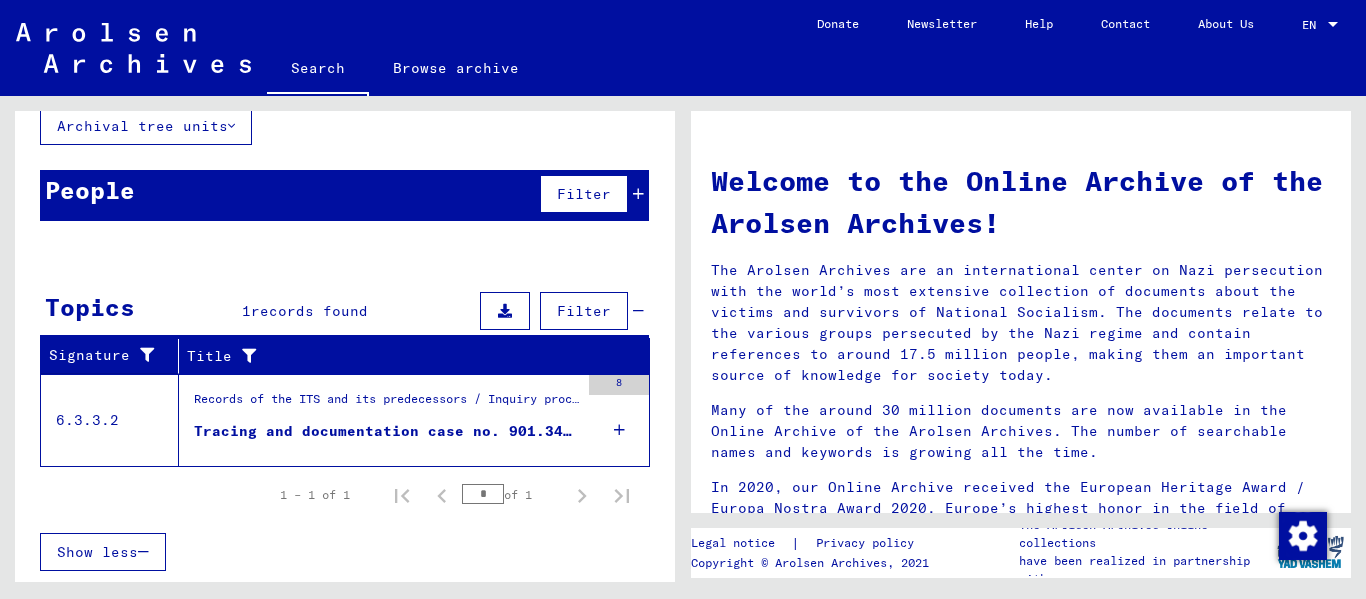 scroll, scrollTop: 0, scrollLeft: 0, axis: both 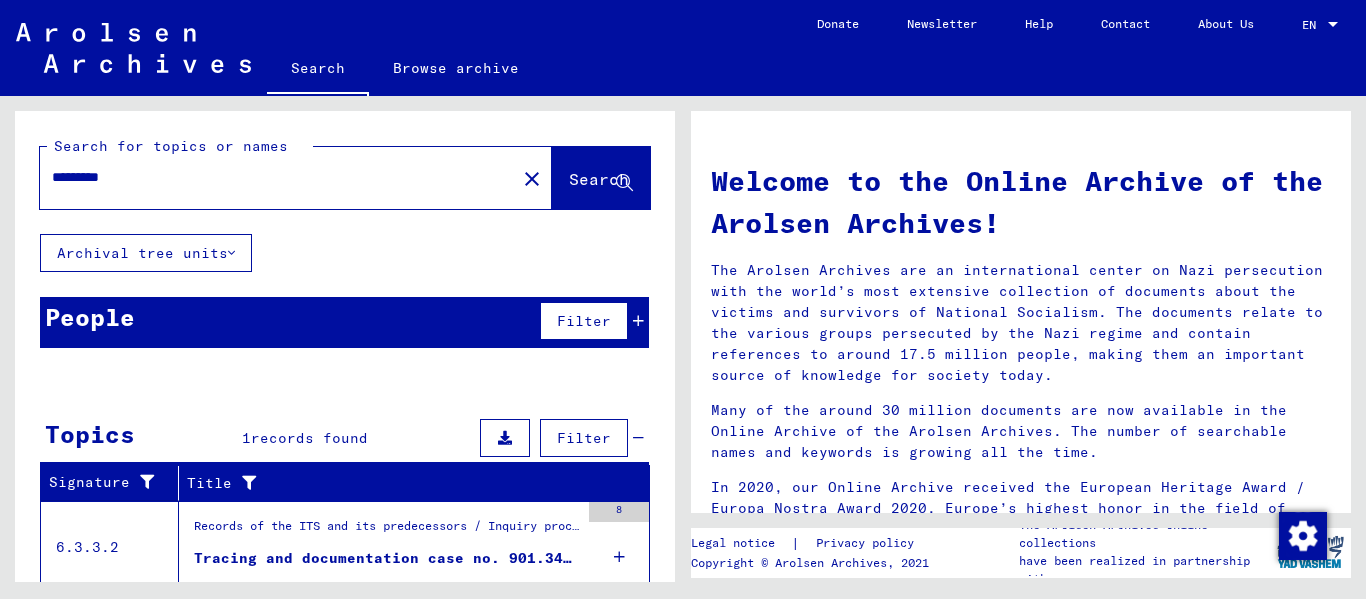drag, startPoint x: 107, startPoint y: 181, endPoint x: 212, endPoint y: 182, distance: 105.00476 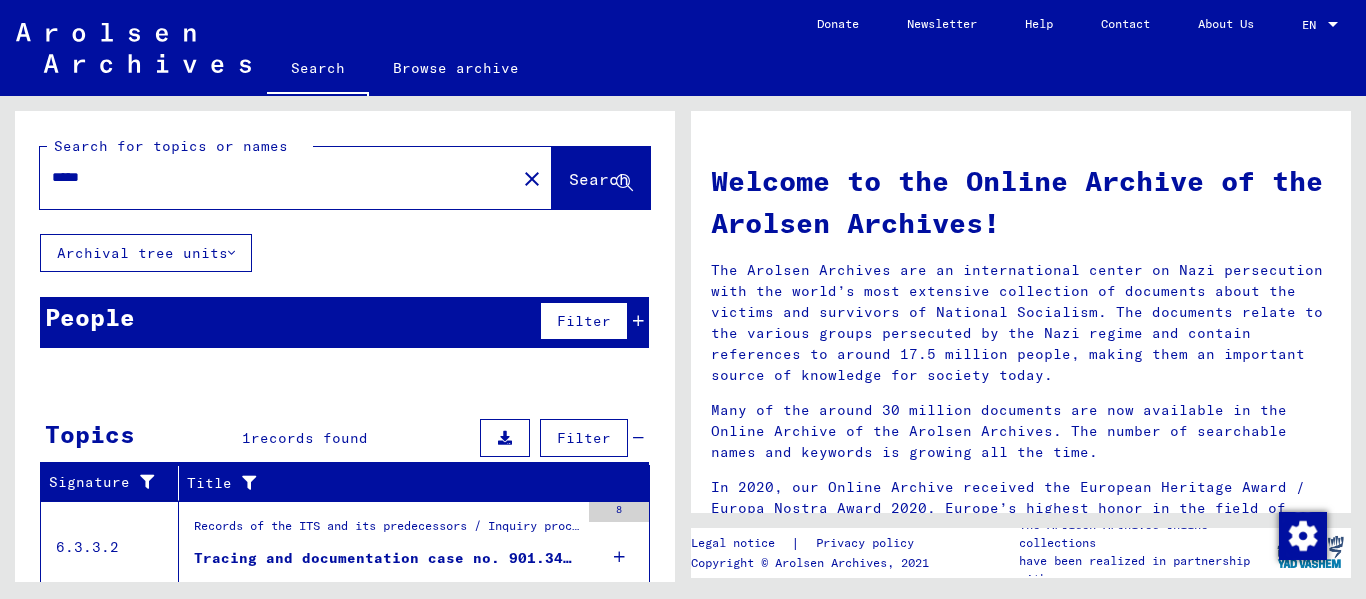 click on "Search" 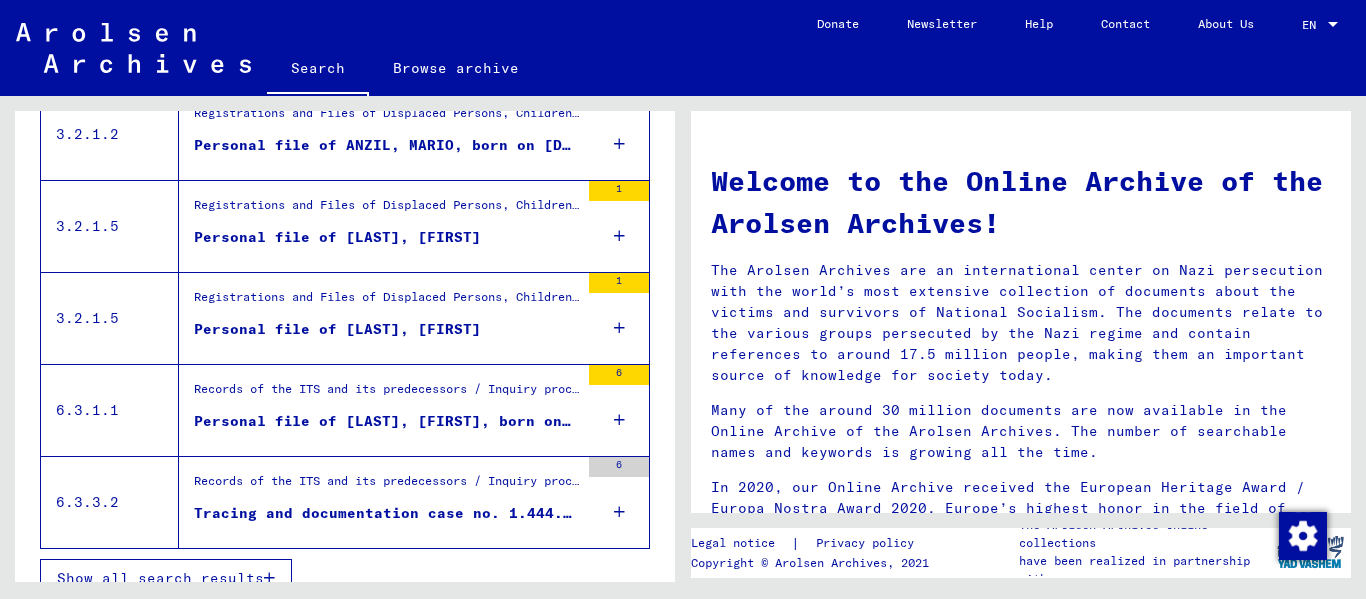 scroll, scrollTop: 439, scrollLeft: 0, axis: vertical 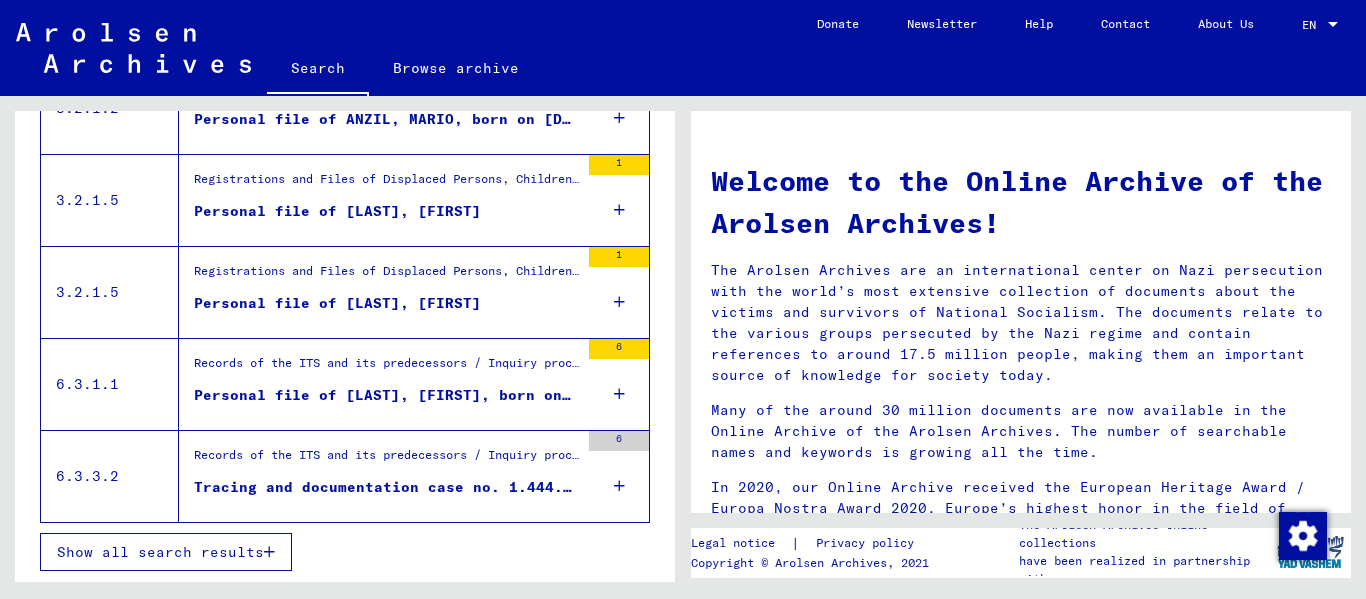 click on "Show all search results" at bounding box center (160, 552) 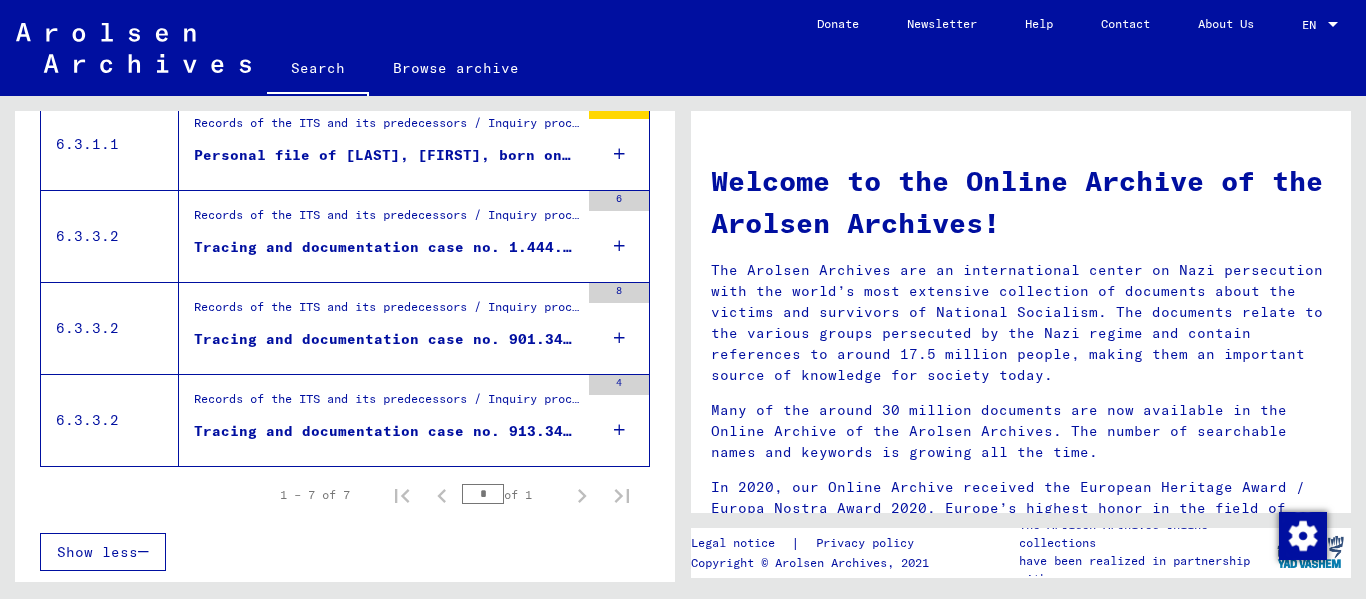 scroll, scrollTop: 579, scrollLeft: 0, axis: vertical 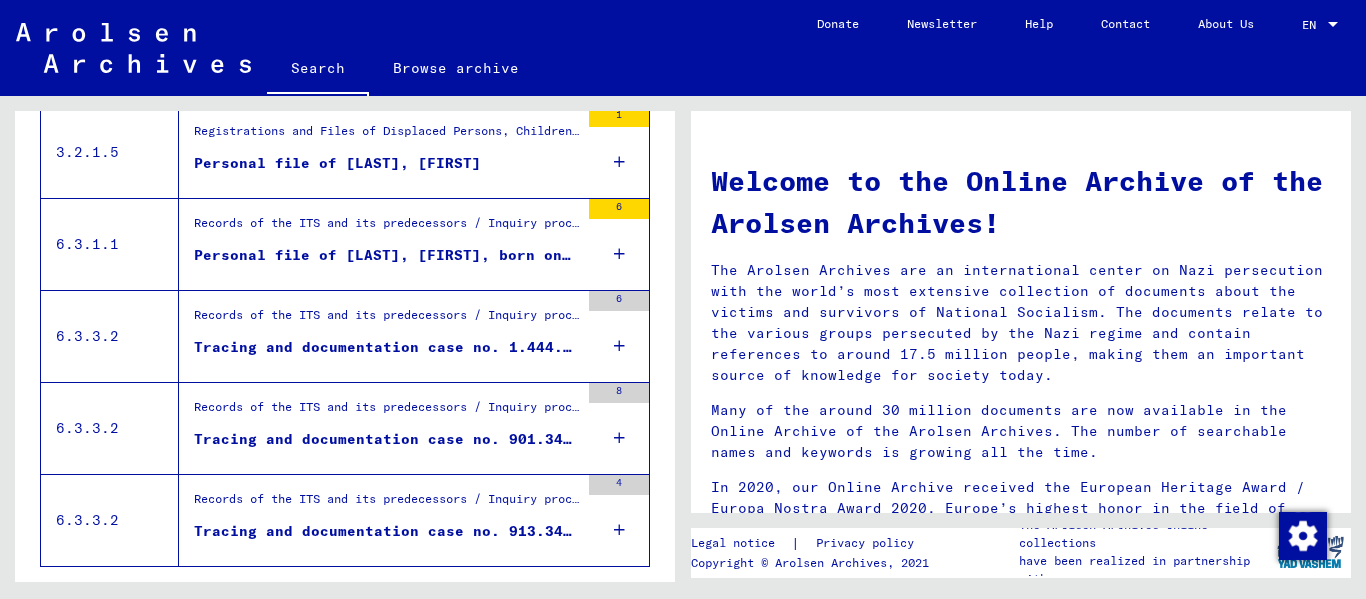 click on "Personal file of [LAST], [FIRST], born on [DATE] and of further persons" at bounding box center [386, 255] 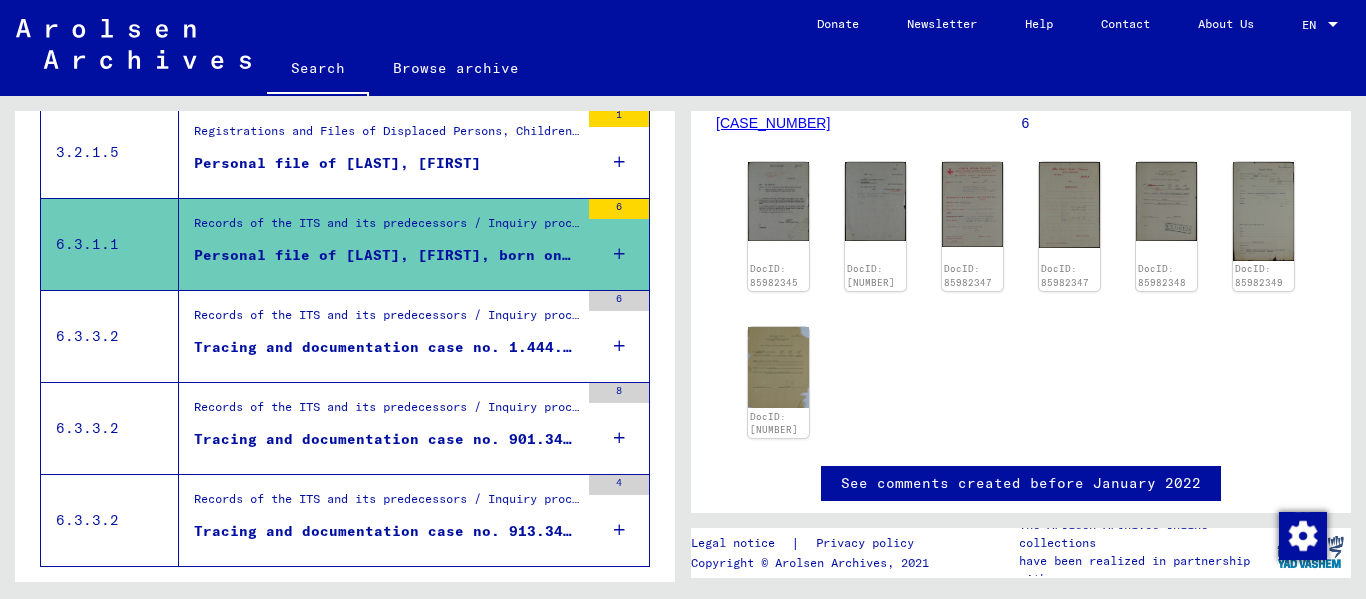 scroll, scrollTop: 300, scrollLeft: 0, axis: vertical 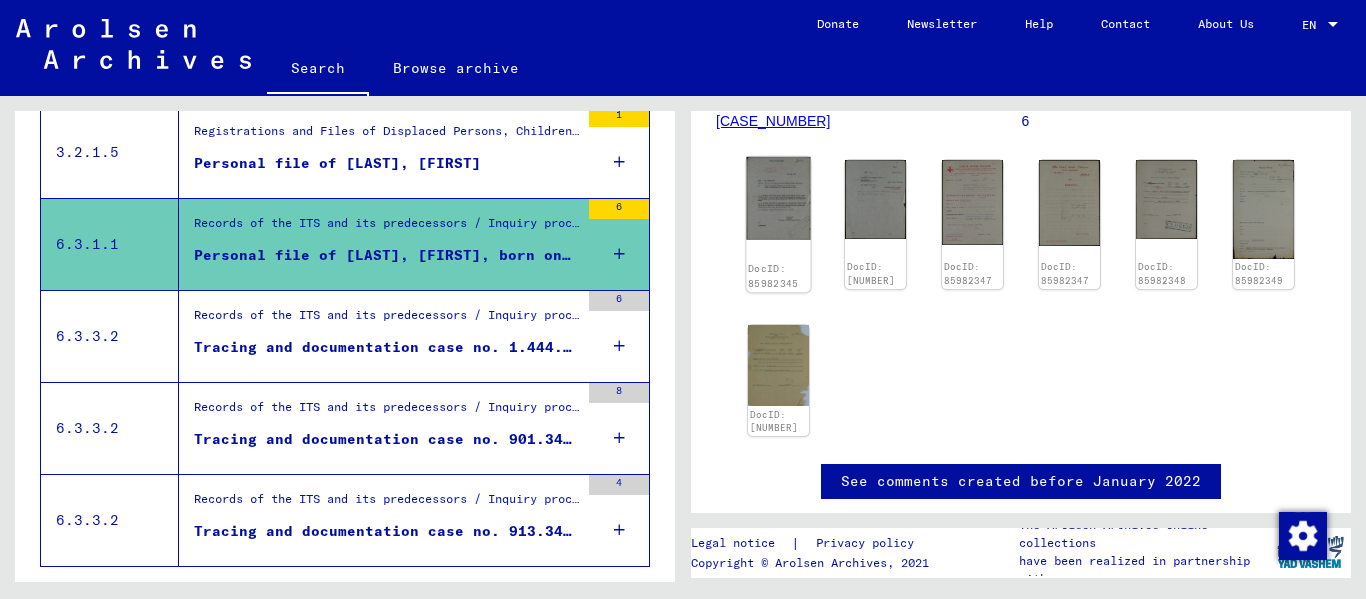 click 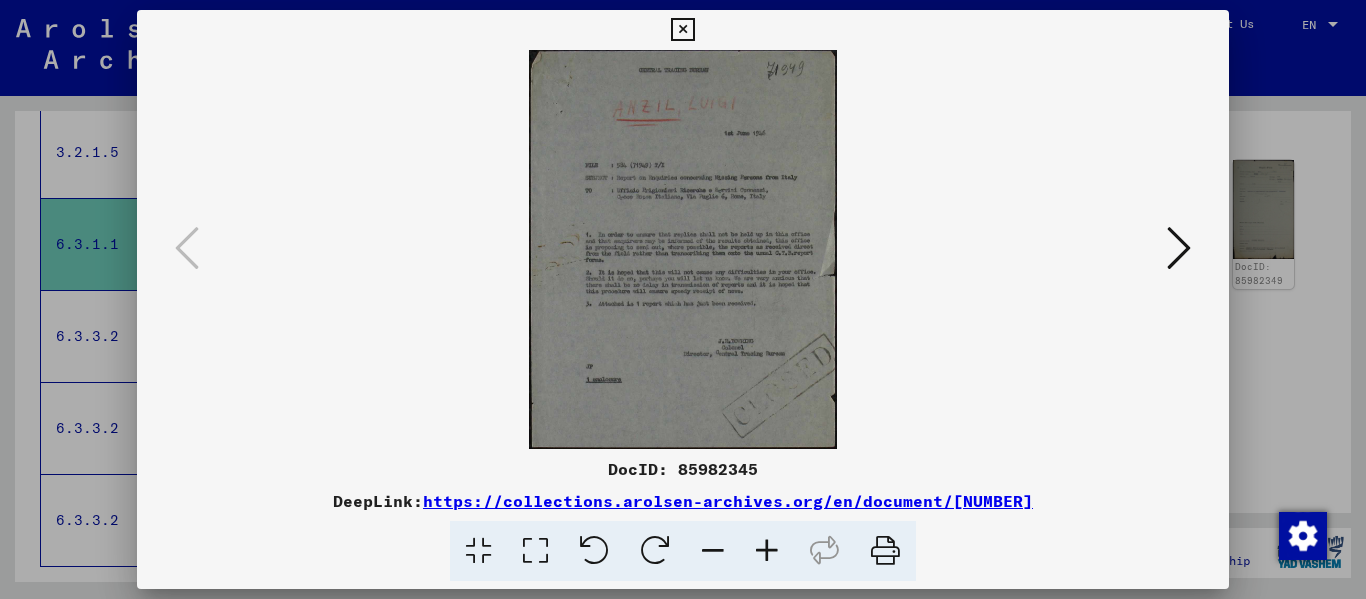 scroll, scrollTop: 0, scrollLeft: 0, axis: both 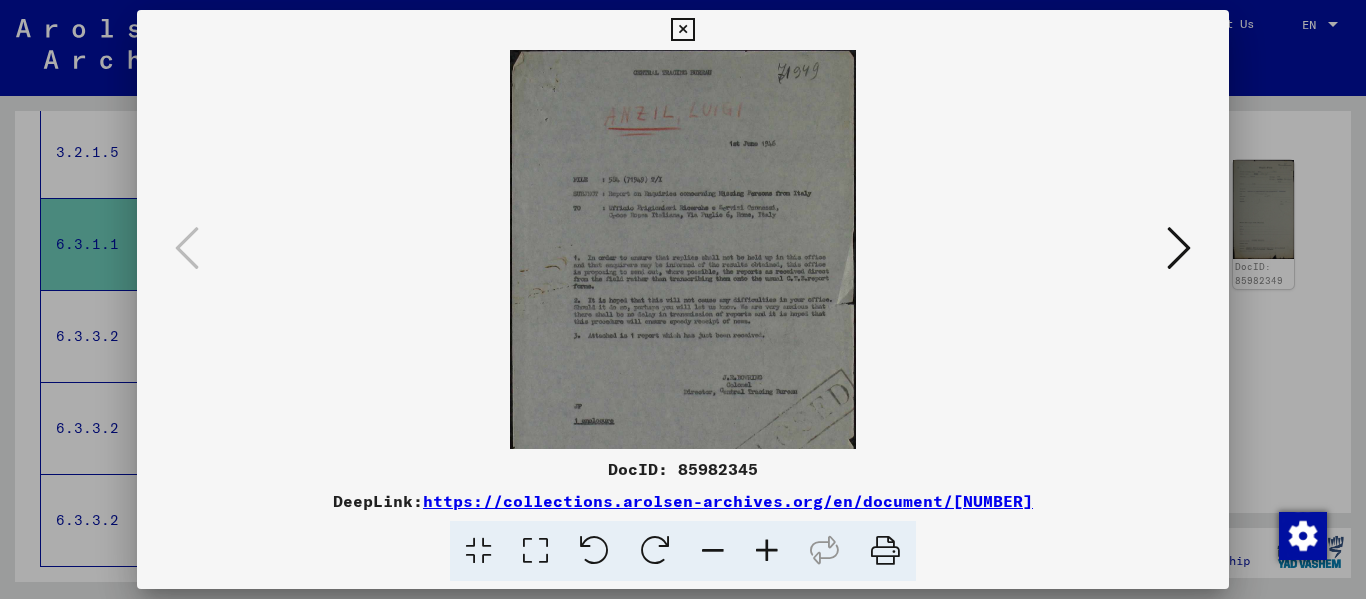 click at bounding box center (767, 551) 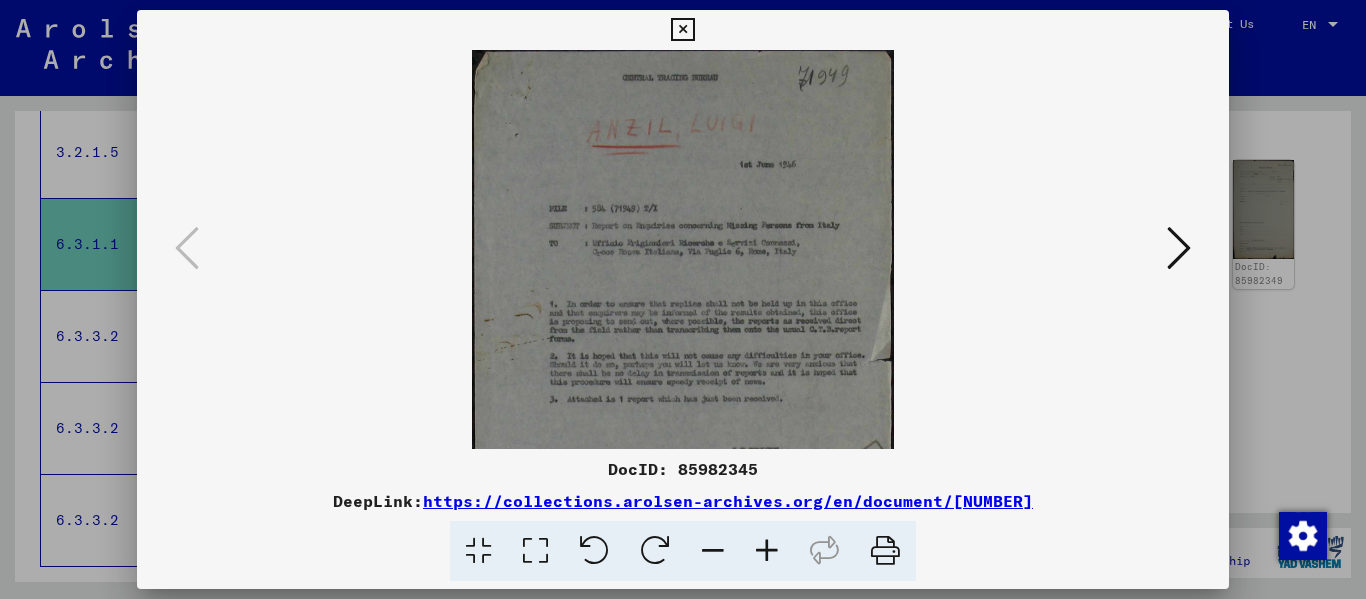 click at bounding box center (767, 551) 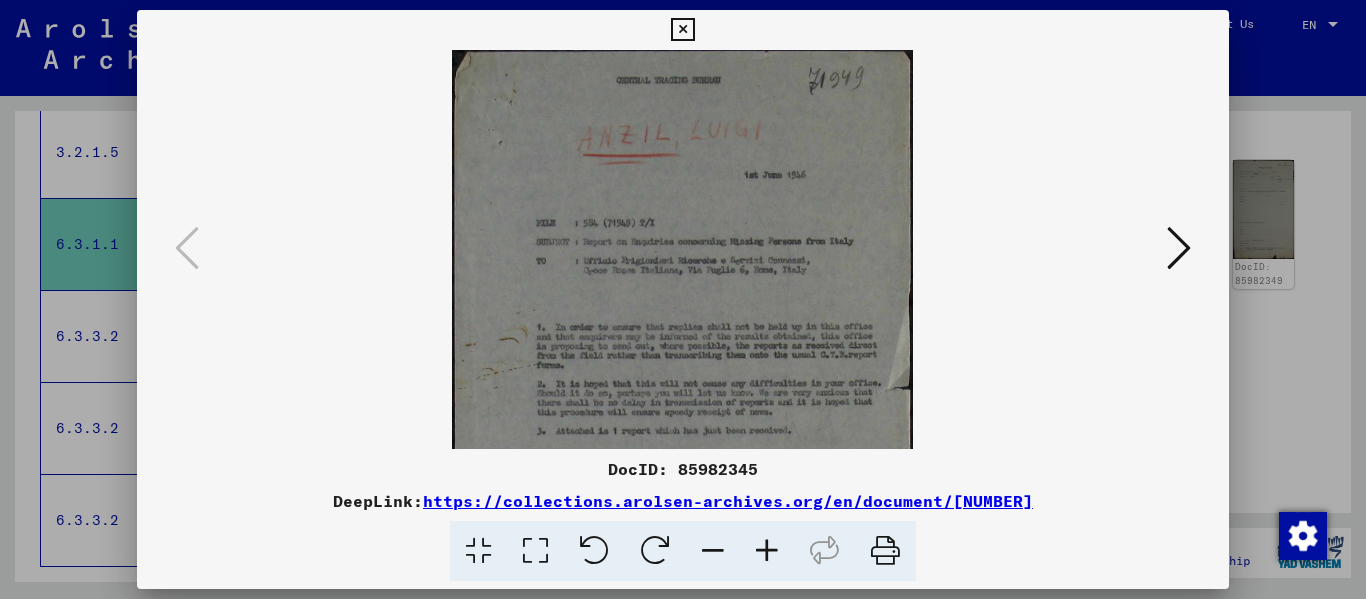 click at bounding box center [767, 551] 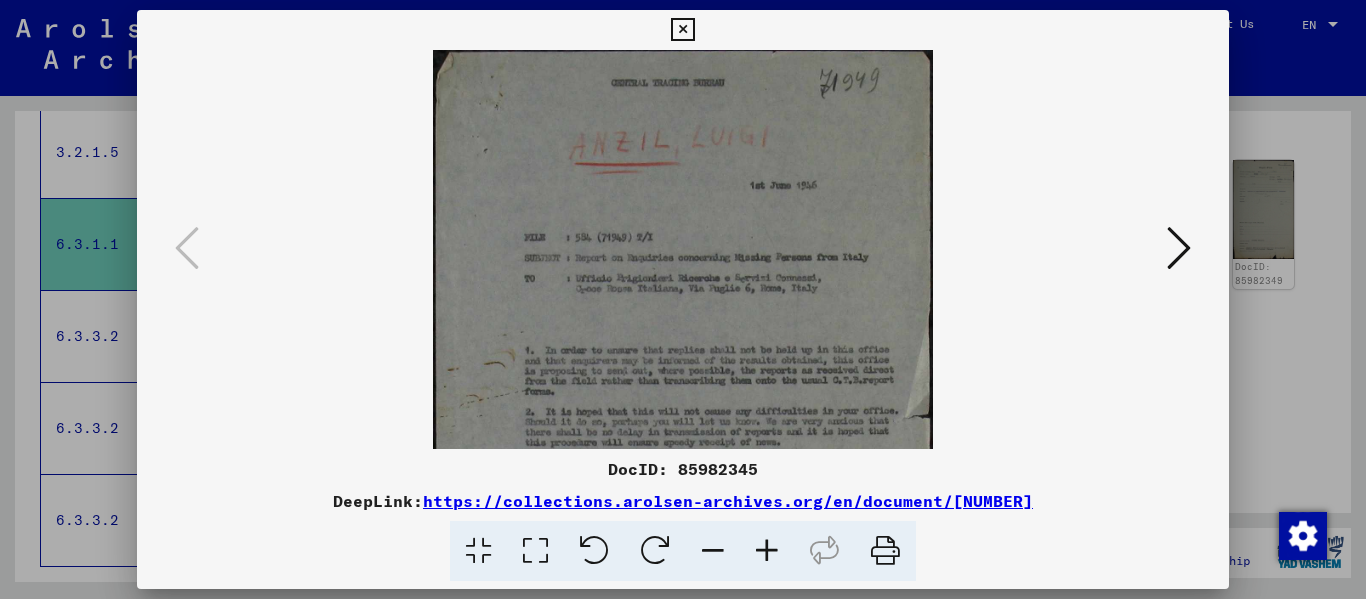 click at bounding box center (767, 551) 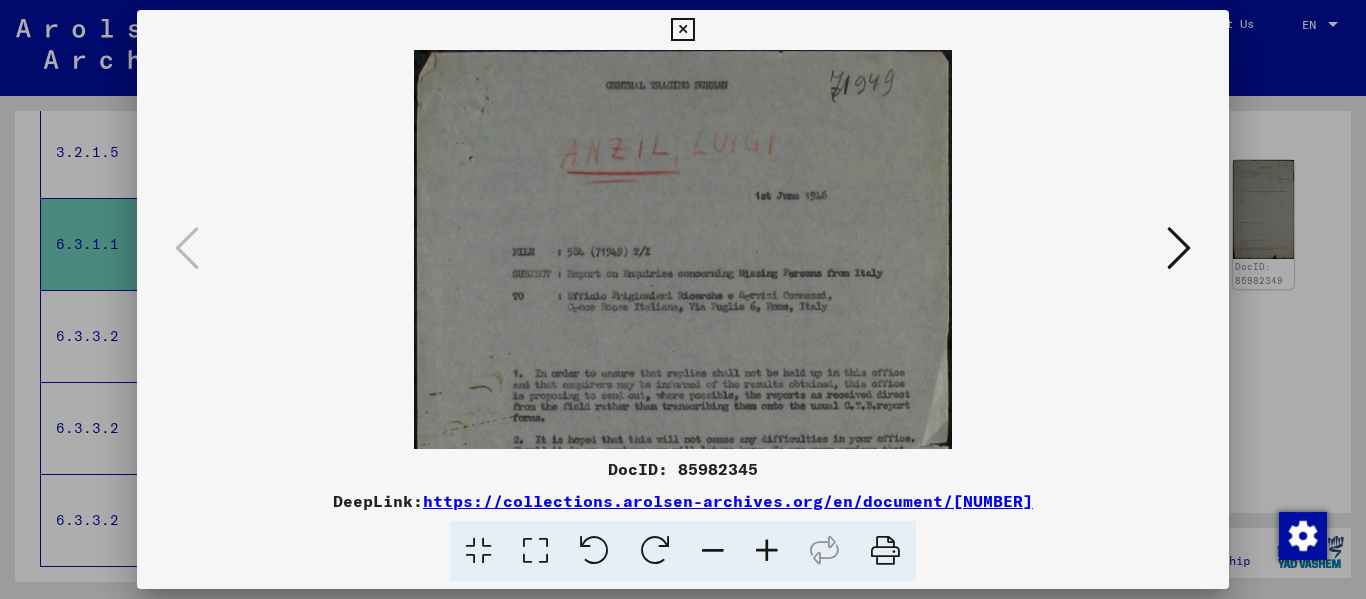 click at bounding box center [767, 551] 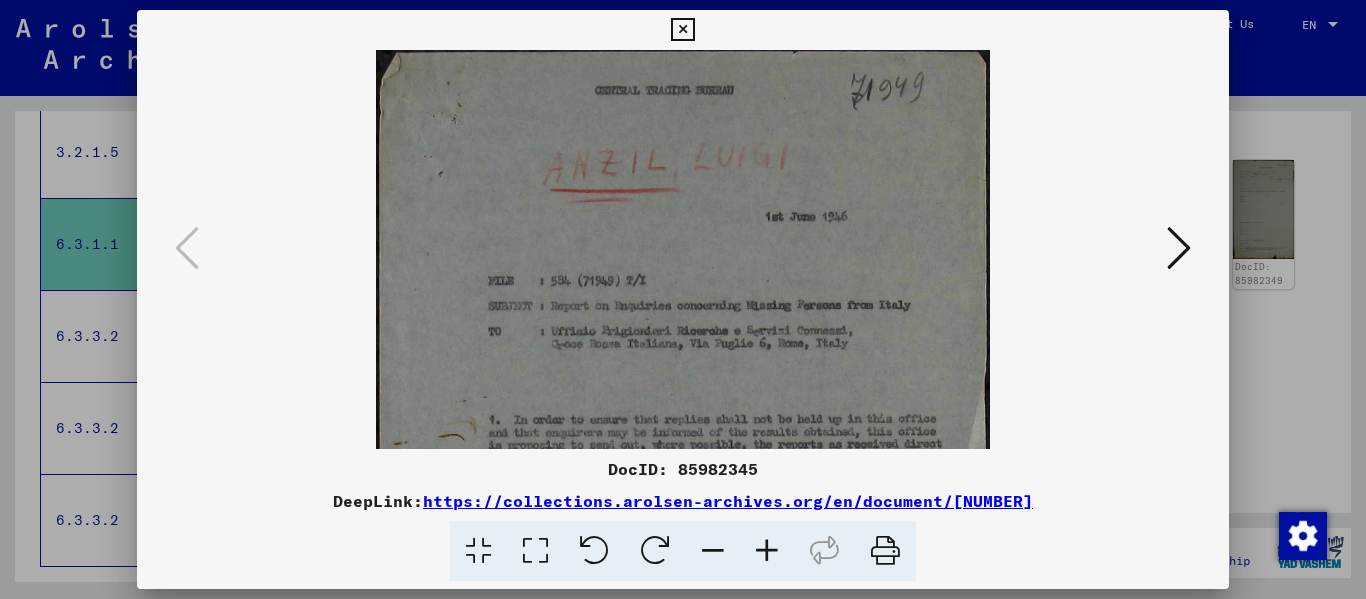 click at bounding box center [767, 551] 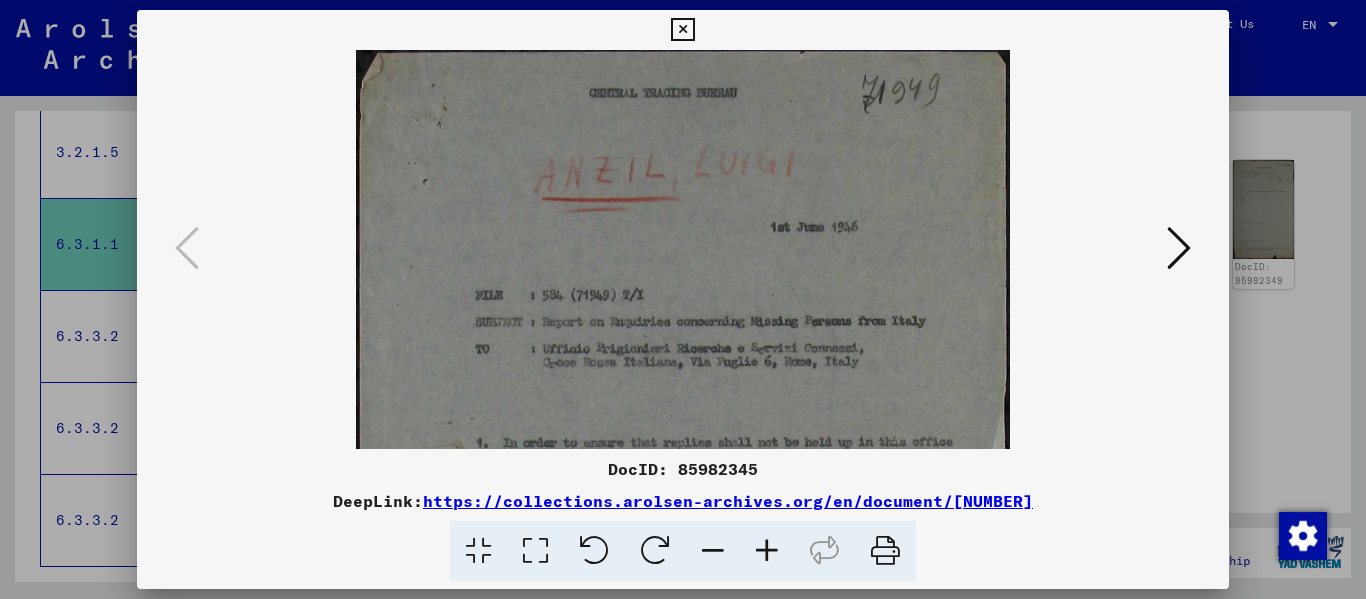 click at bounding box center (767, 551) 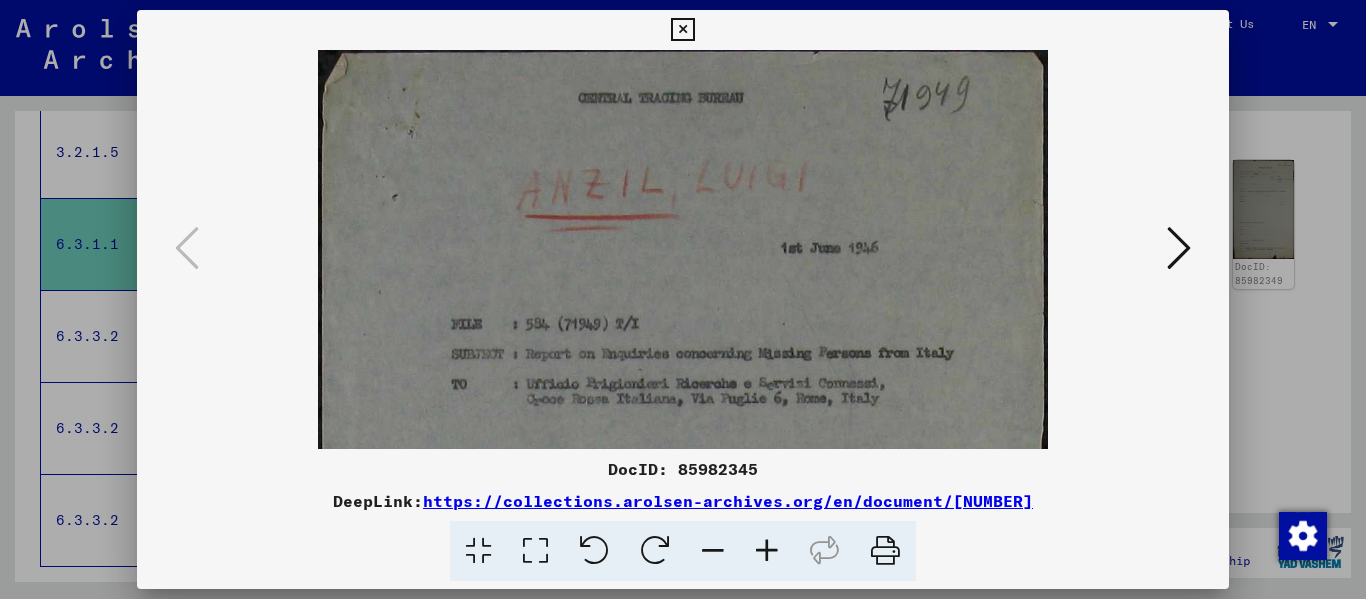 click at bounding box center [767, 551] 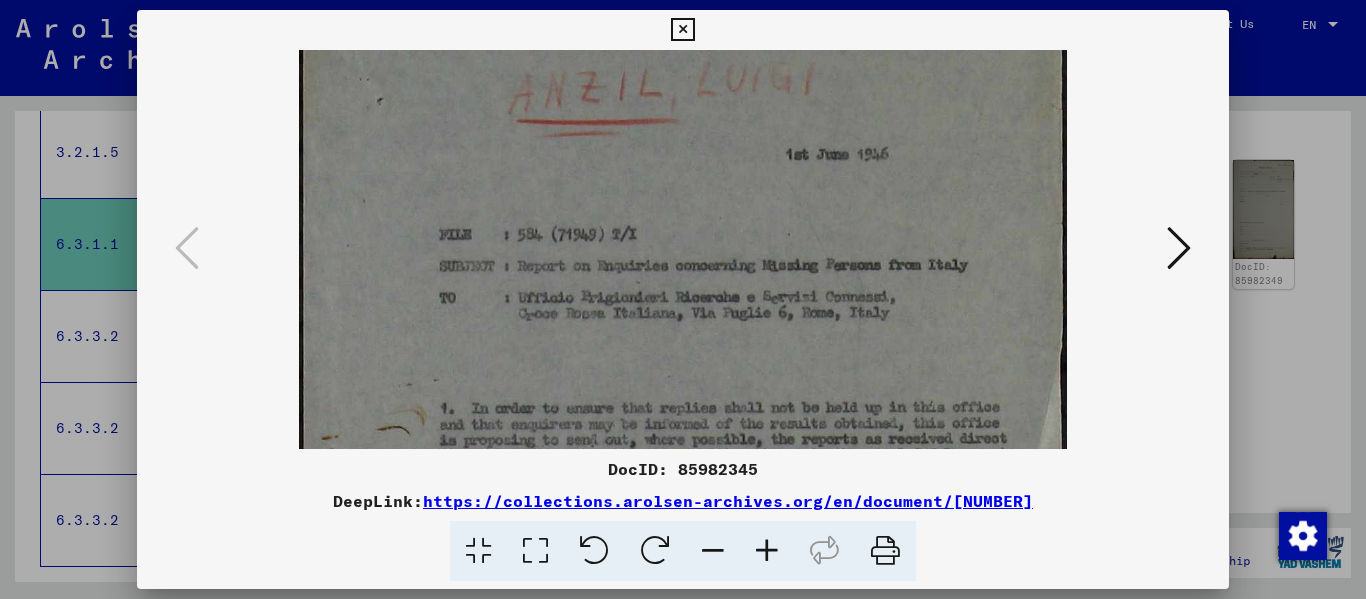 scroll, scrollTop: 128, scrollLeft: 0, axis: vertical 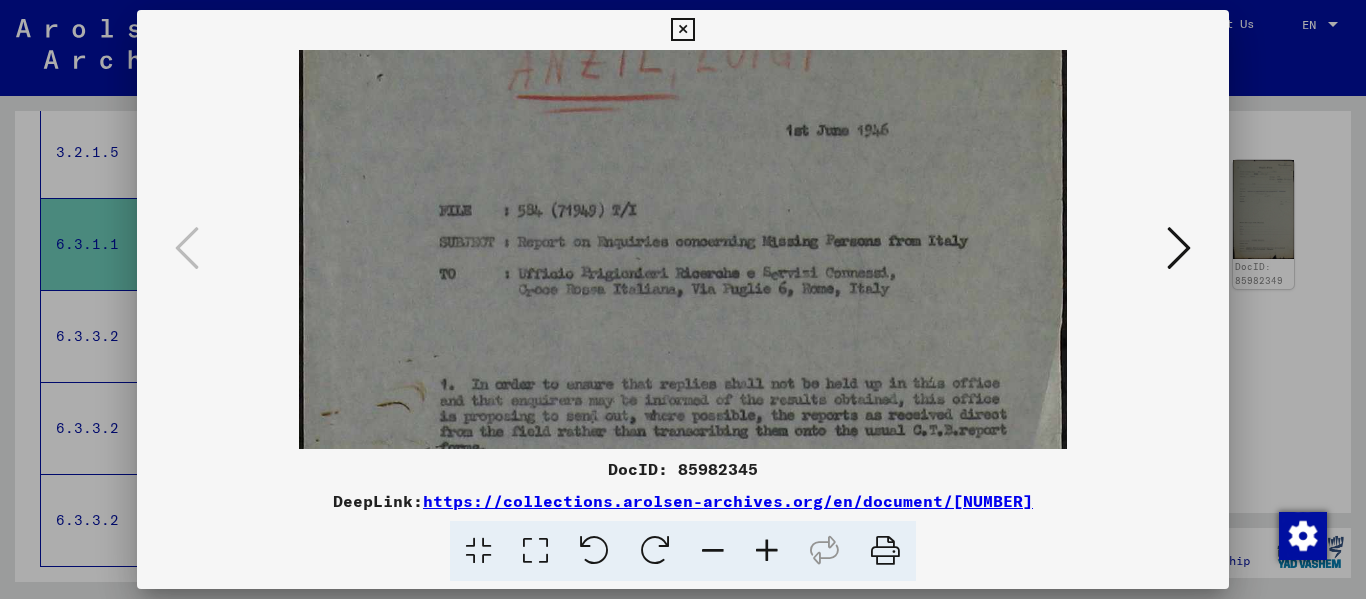 drag, startPoint x: 763, startPoint y: 237, endPoint x: 763, endPoint y: 185, distance: 52 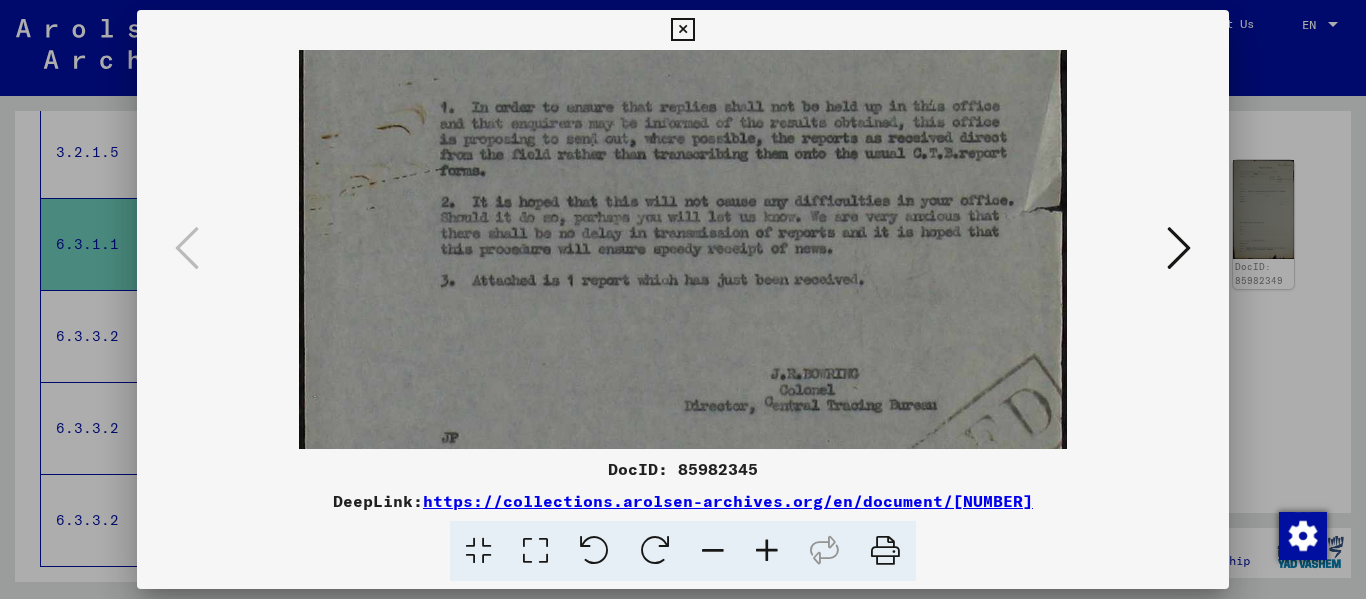 drag, startPoint x: 794, startPoint y: 337, endPoint x: 789, endPoint y: 52, distance: 285.04385 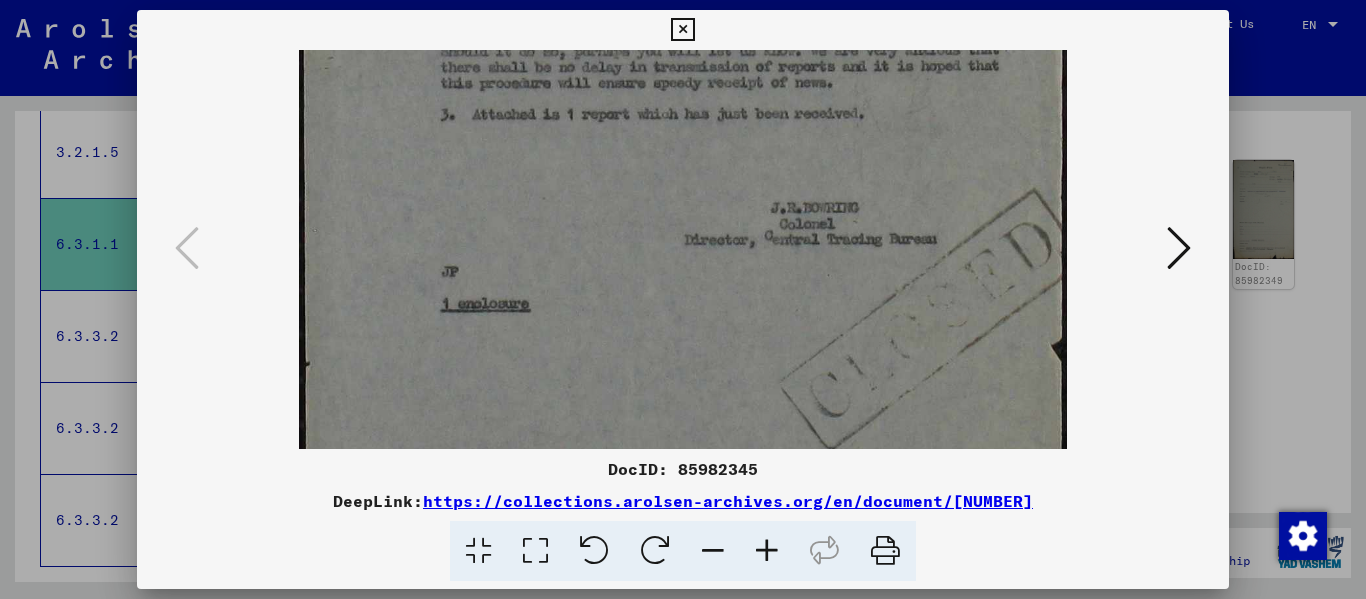 drag, startPoint x: 810, startPoint y: 301, endPoint x: 803, endPoint y: 529, distance: 228.10744 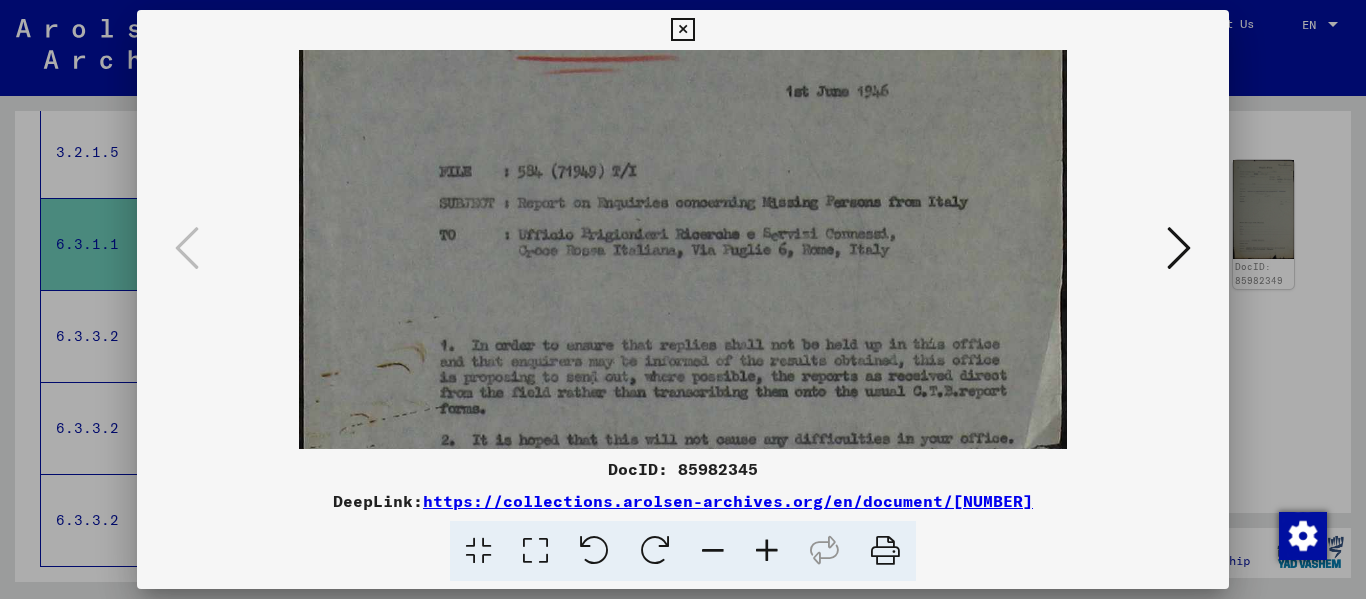 click at bounding box center (682, 30) 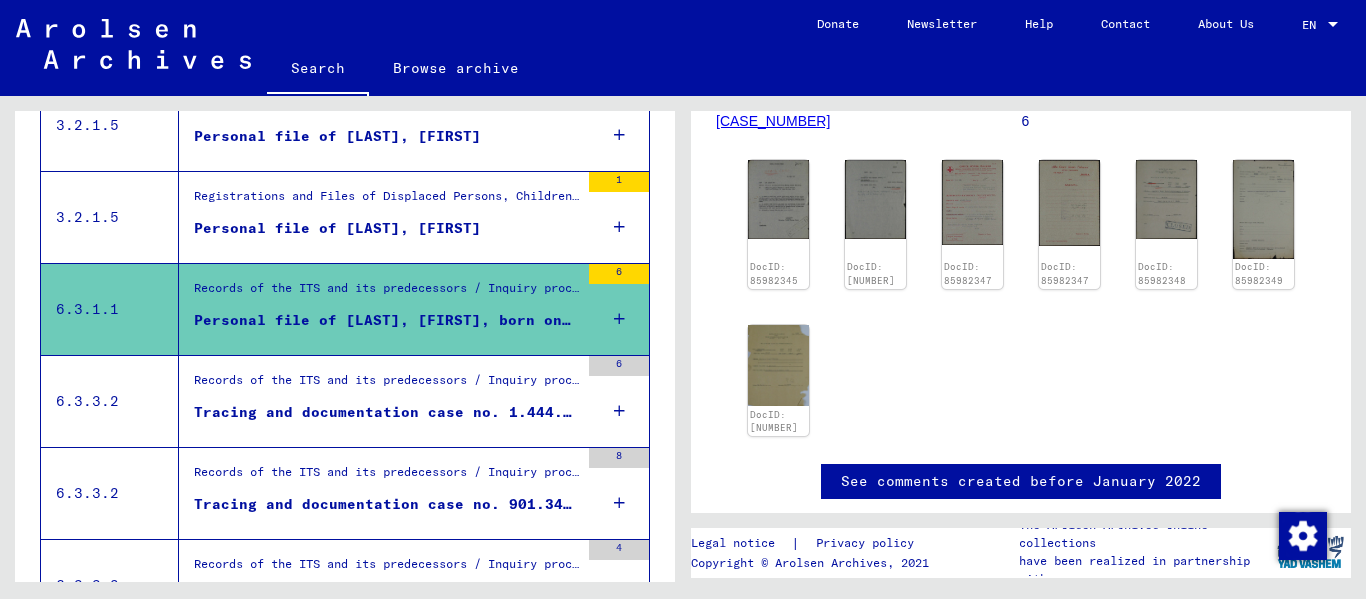 scroll, scrollTop: 479, scrollLeft: 0, axis: vertical 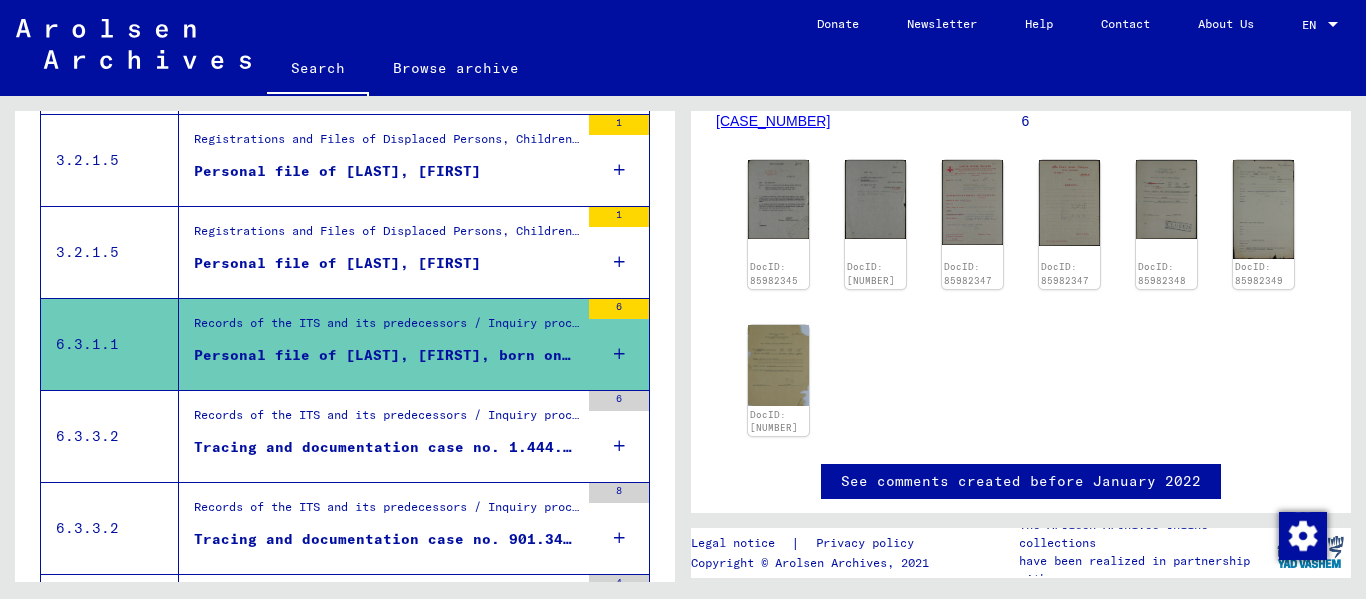 click on "Personal file of [LAST], [FIRST]" at bounding box center [337, 263] 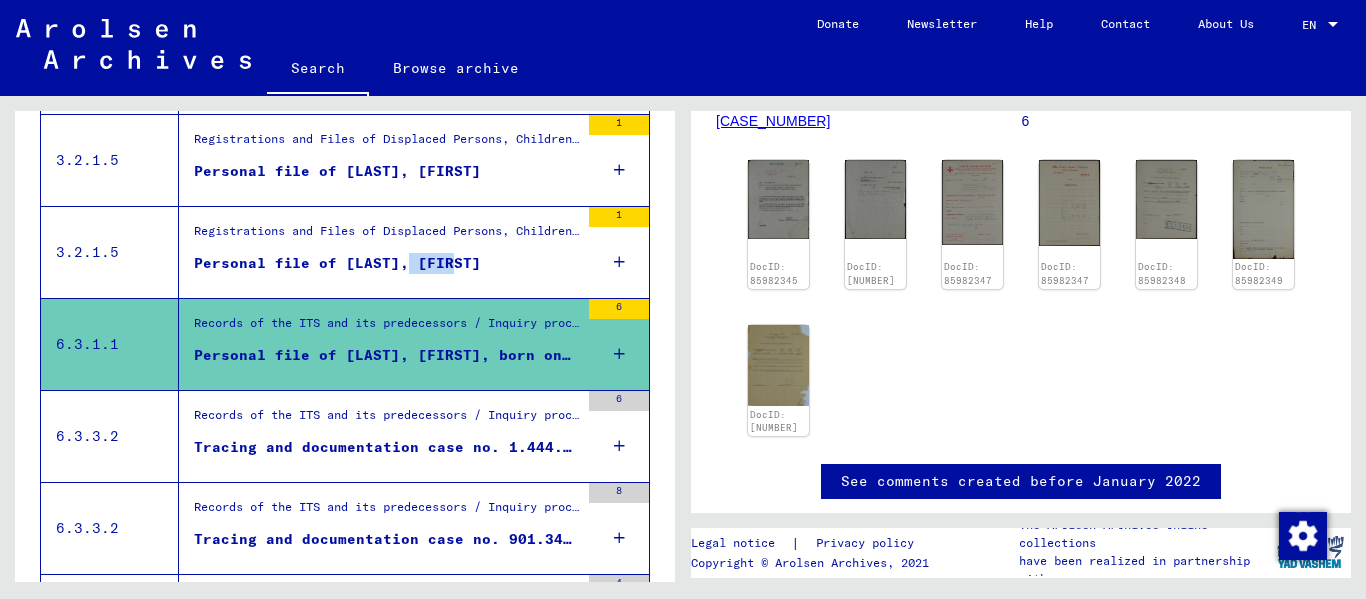 scroll, scrollTop: 0, scrollLeft: 0, axis: both 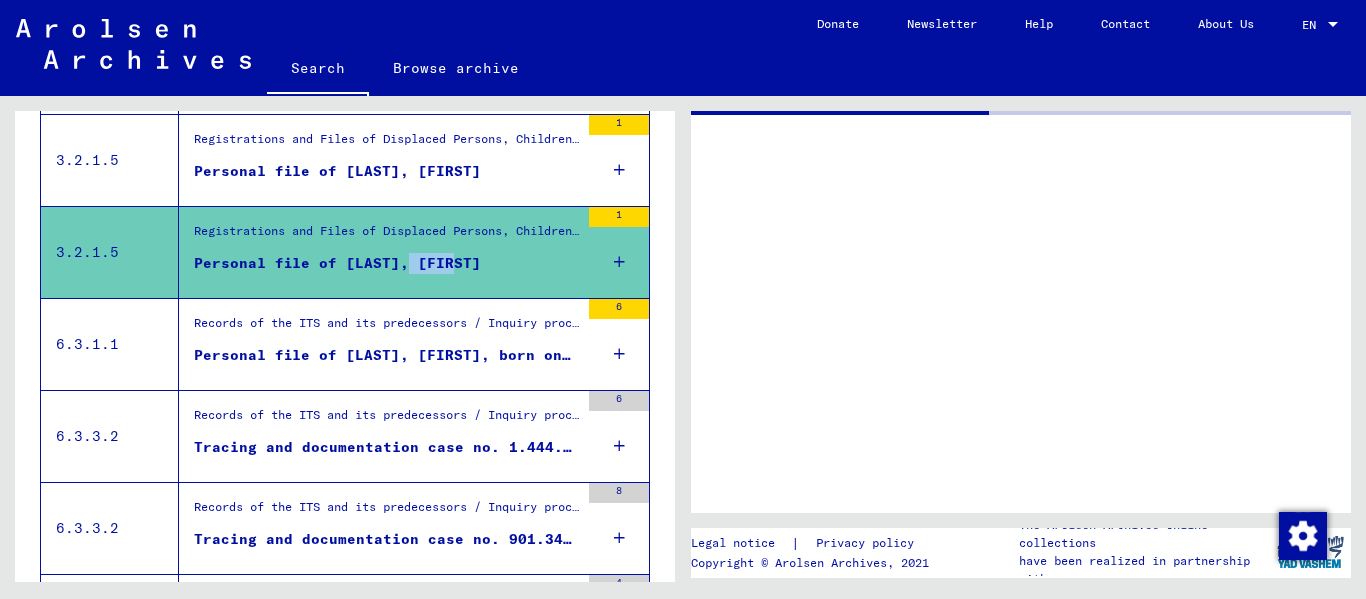 click on "Personal file of [LAST], [FIRST]" at bounding box center (337, 263) 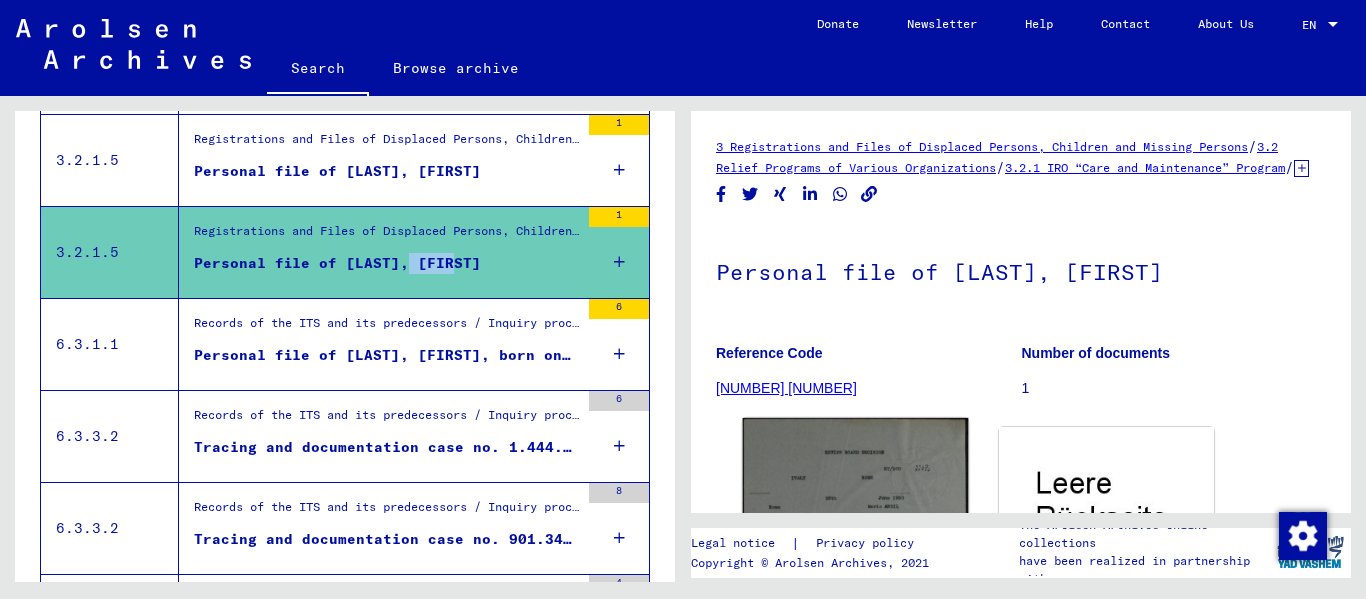 scroll, scrollTop: 300, scrollLeft: 0, axis: vertical 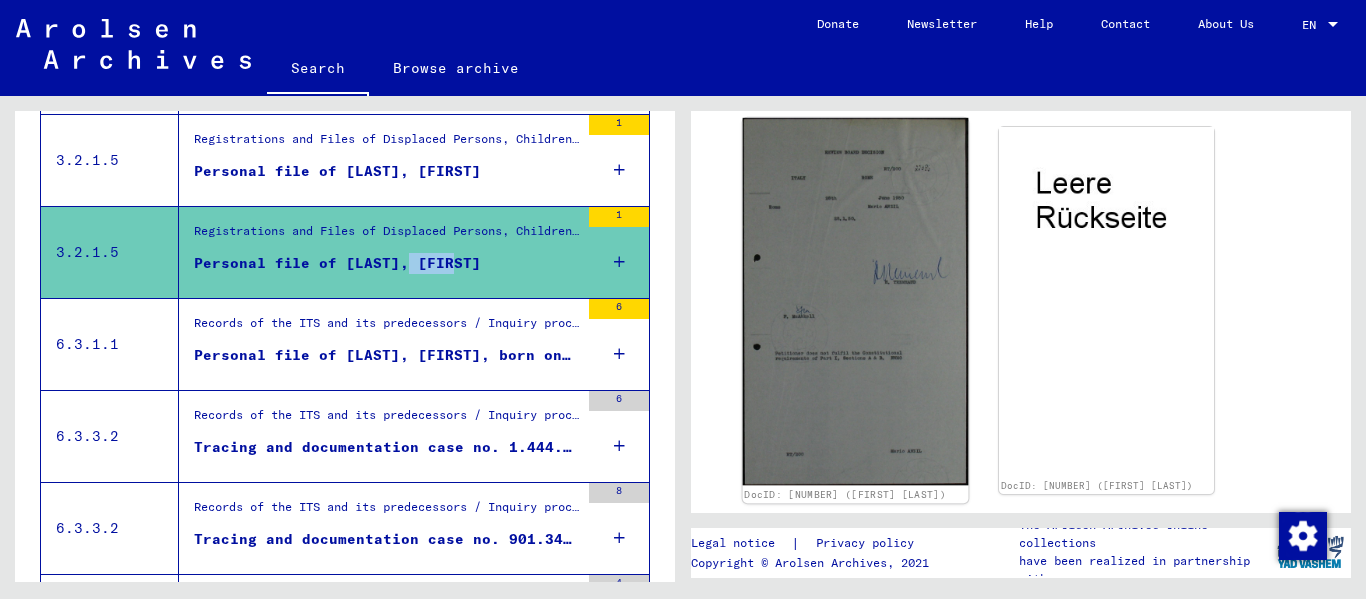 click 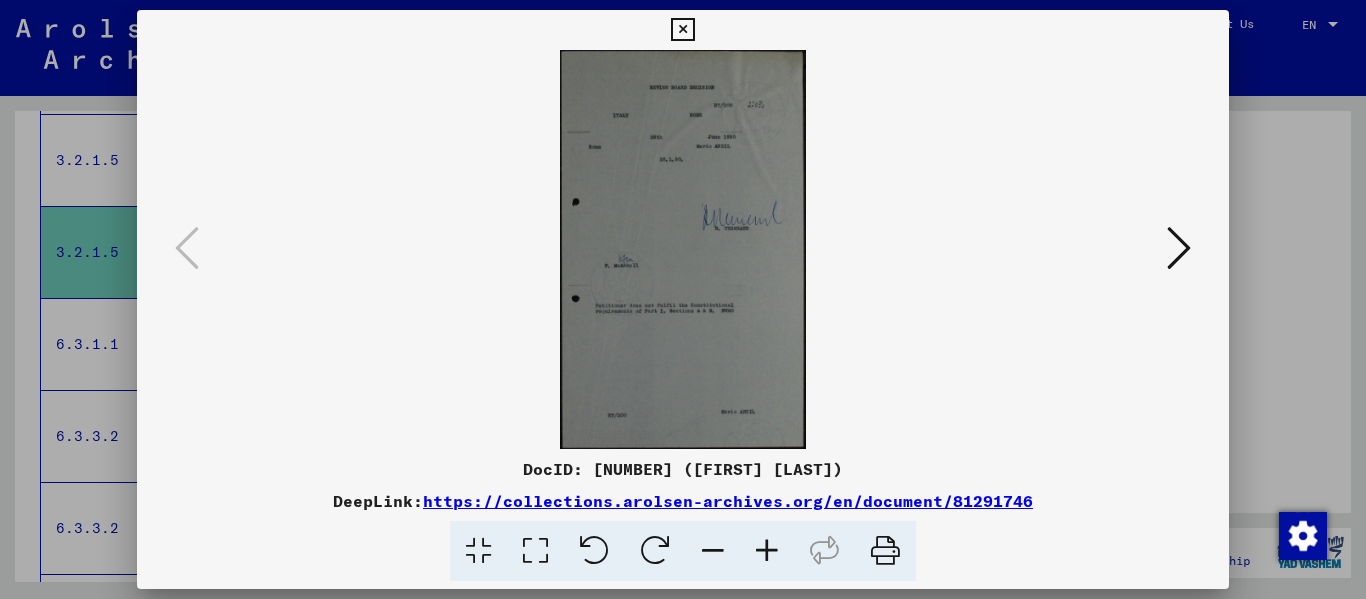 click at bounding box center (767, 551) 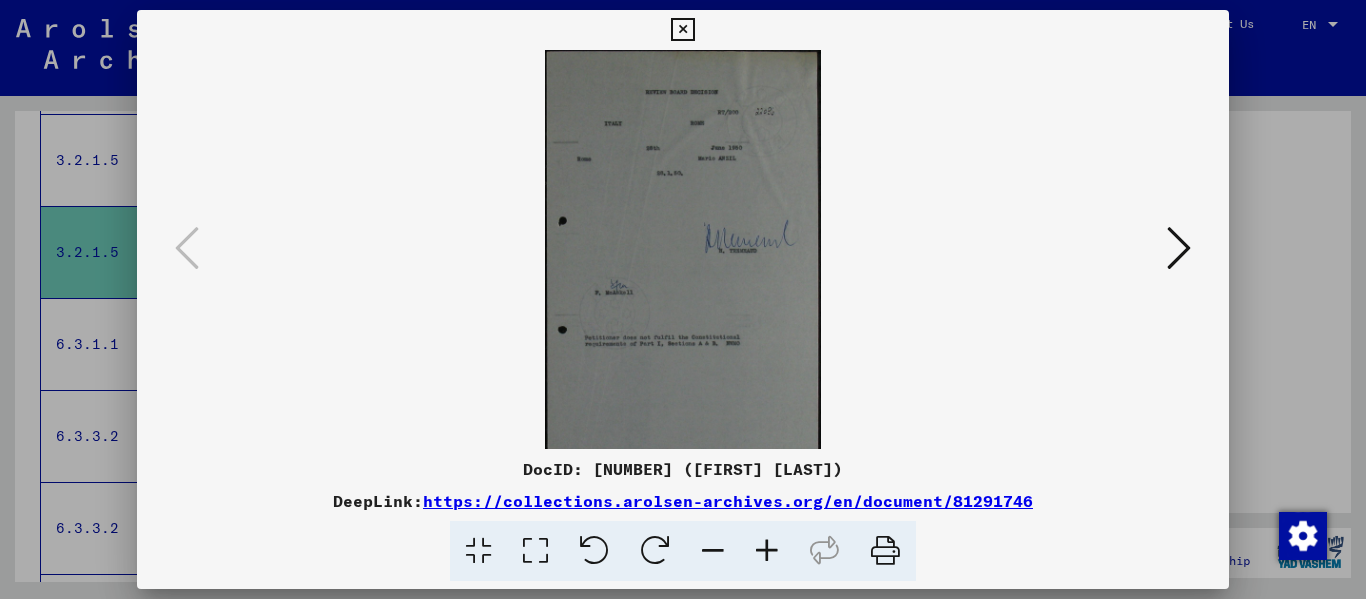 click at bounding box center (767, 551) 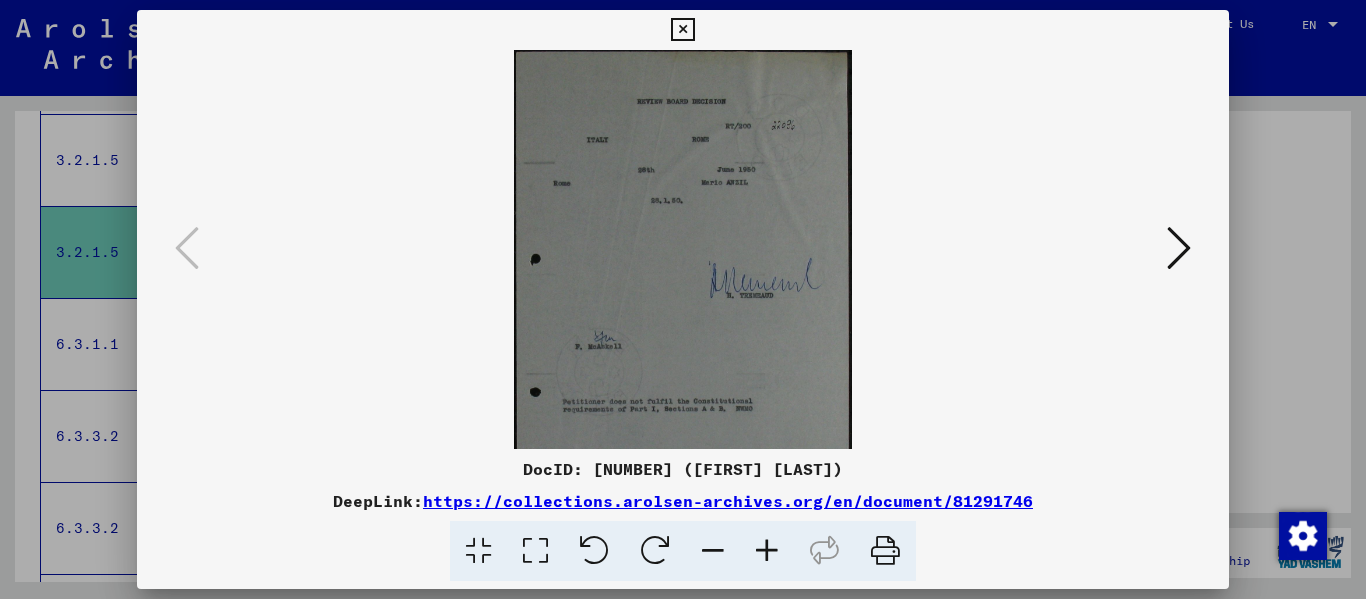 click at bounding box center [767, 551] 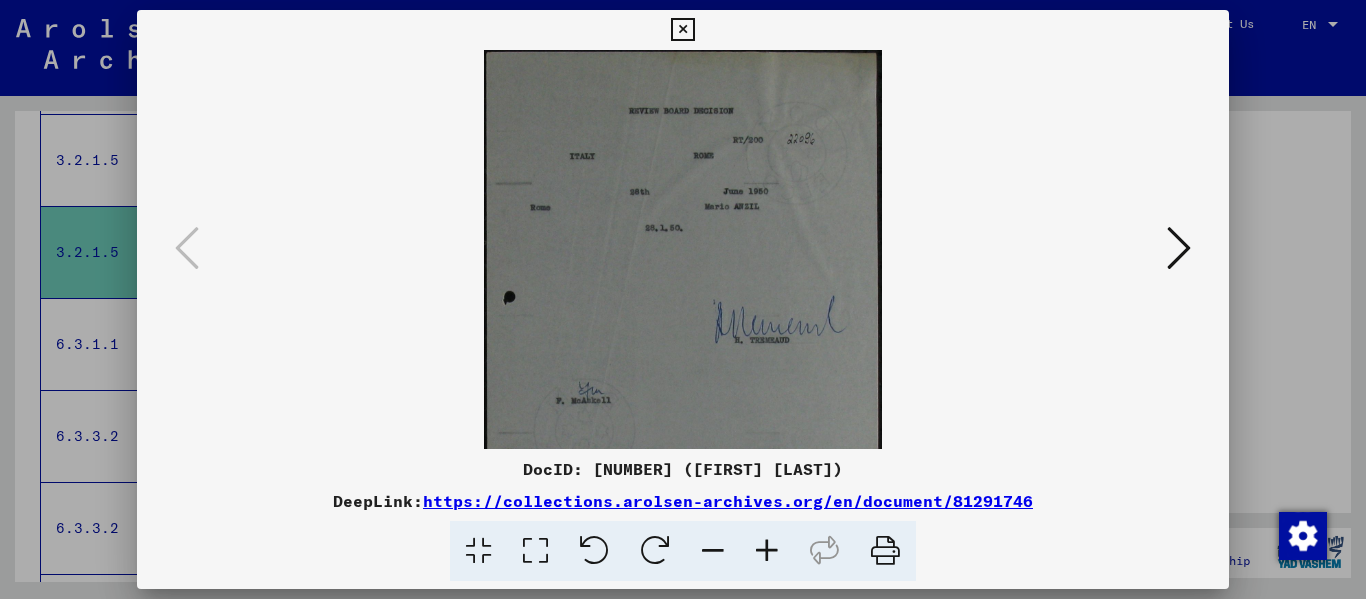 click at bounding box center [767, 551] 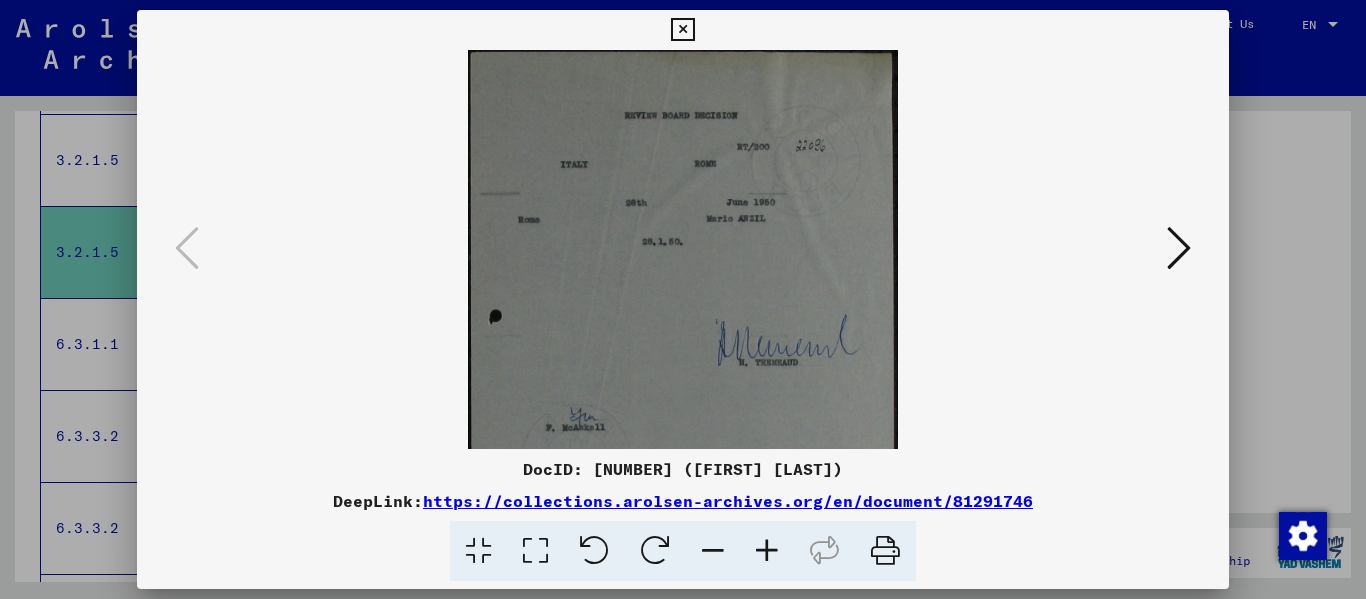 click at bounding box center (767, 551) 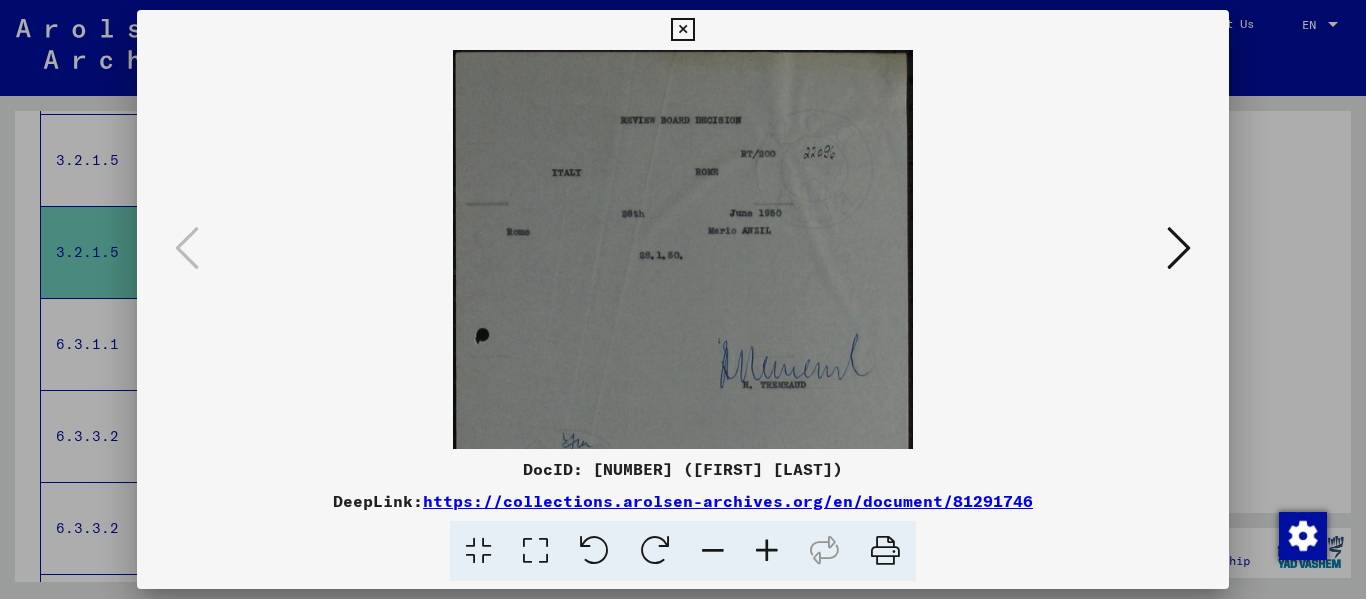 click at bounding box center [767, 551] 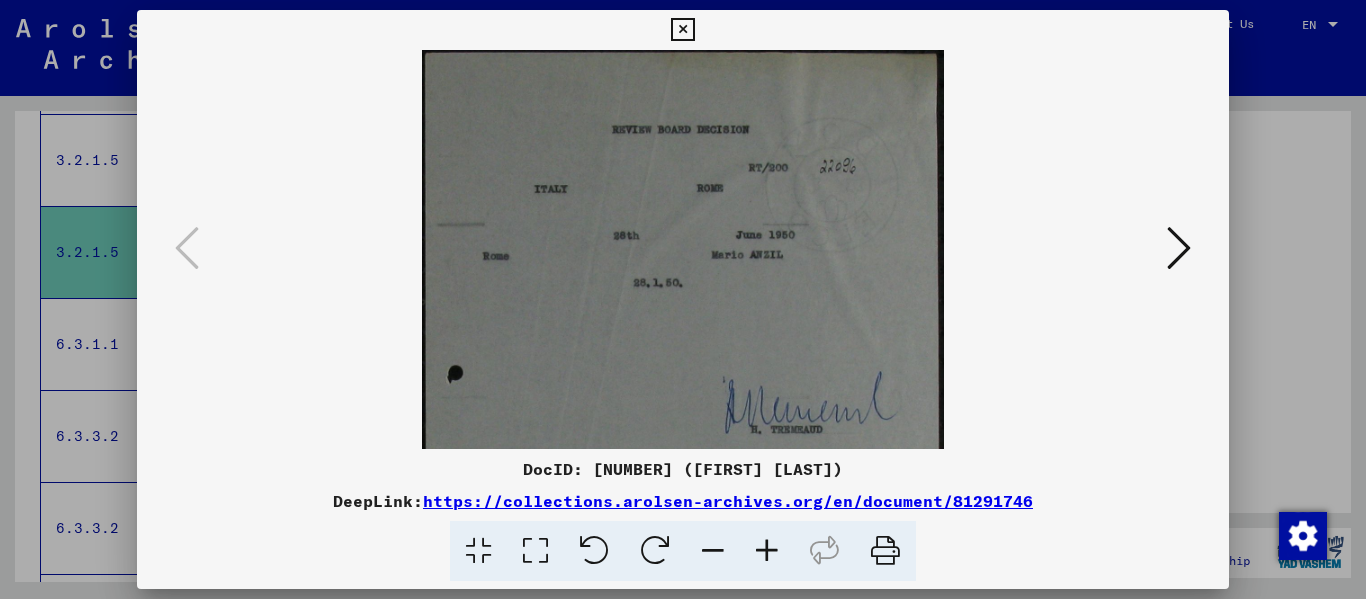 click at bounding box center (767, 551) 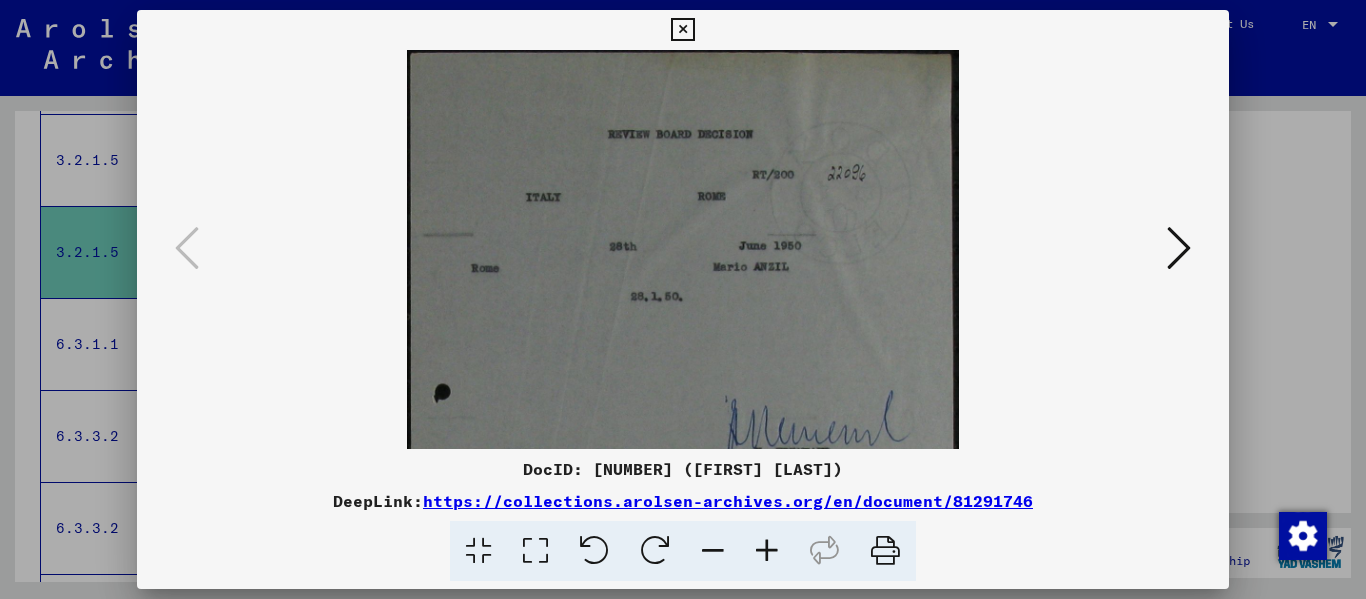 click at bounding box center (767, 551) 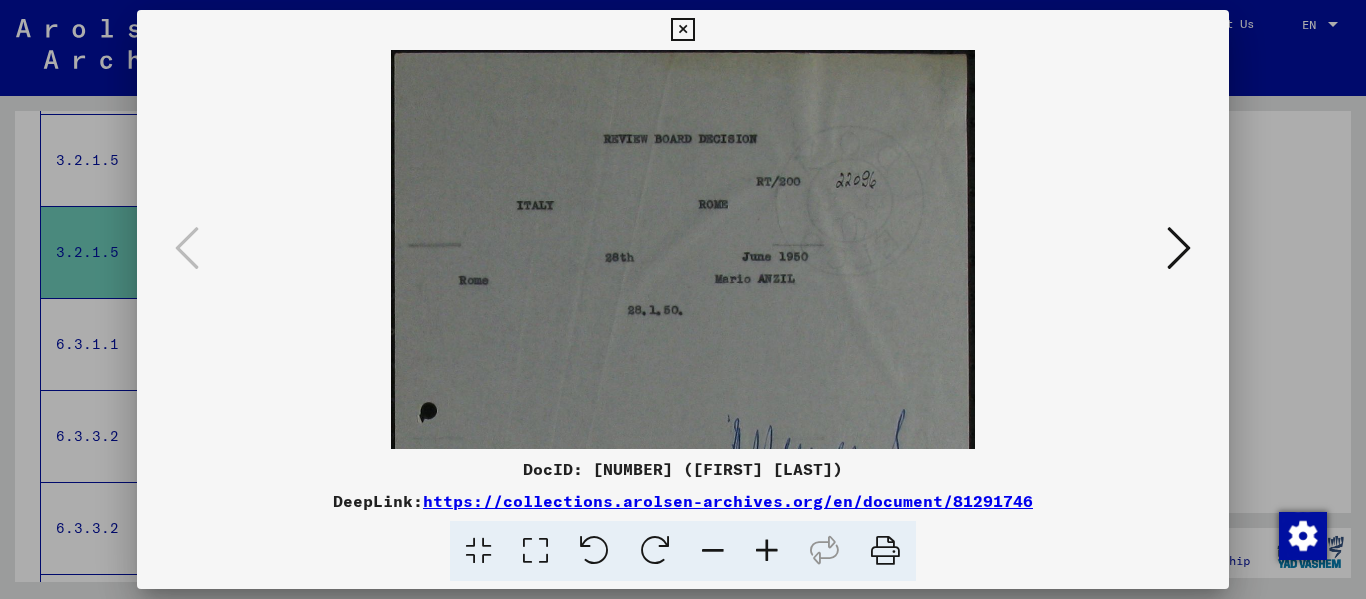 click at bounding box center [767, 551] 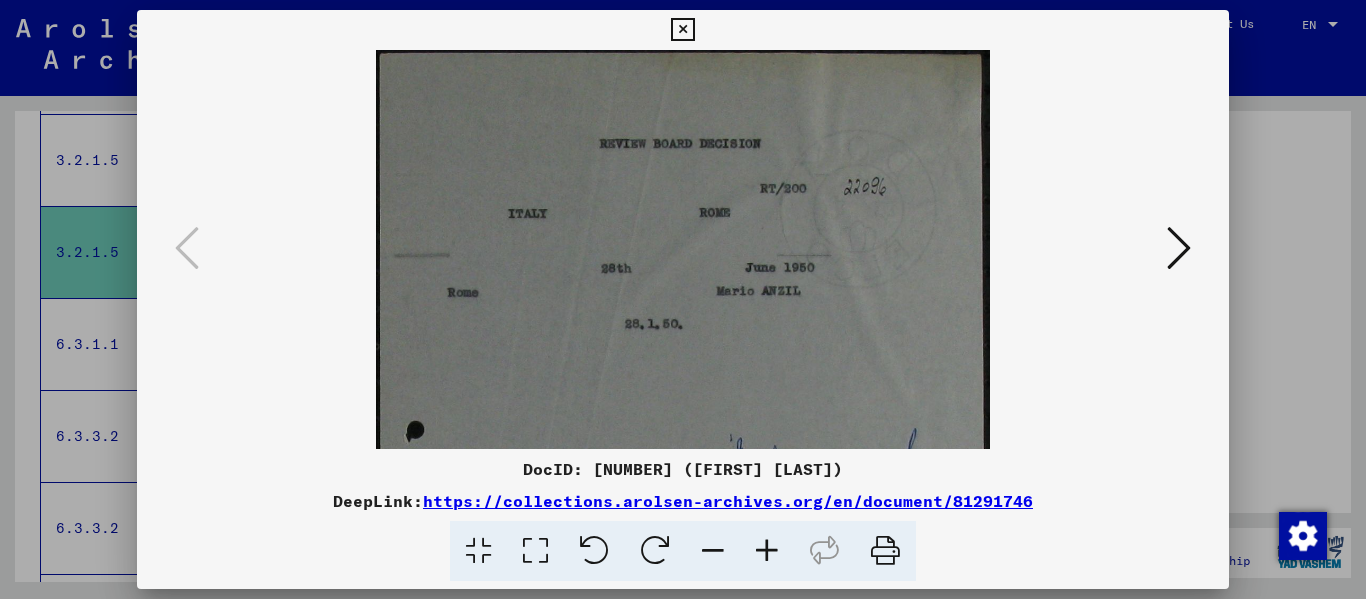 click at bounding box center (767, 551) 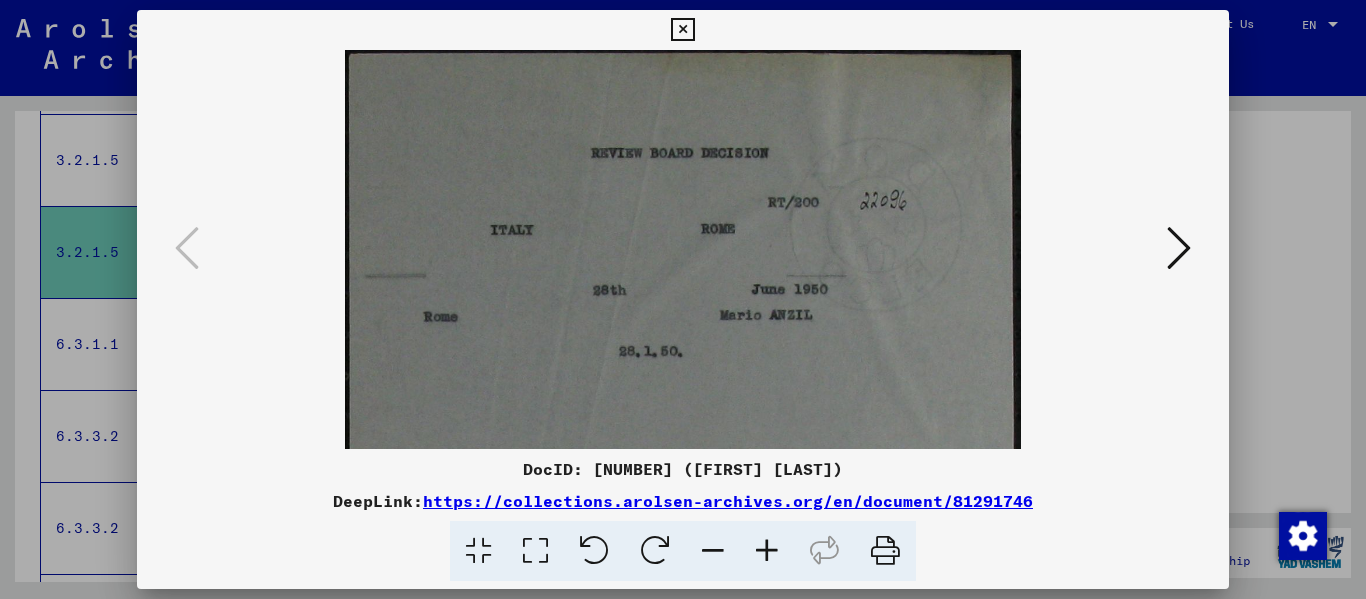 click at bounding box center [767, 551] 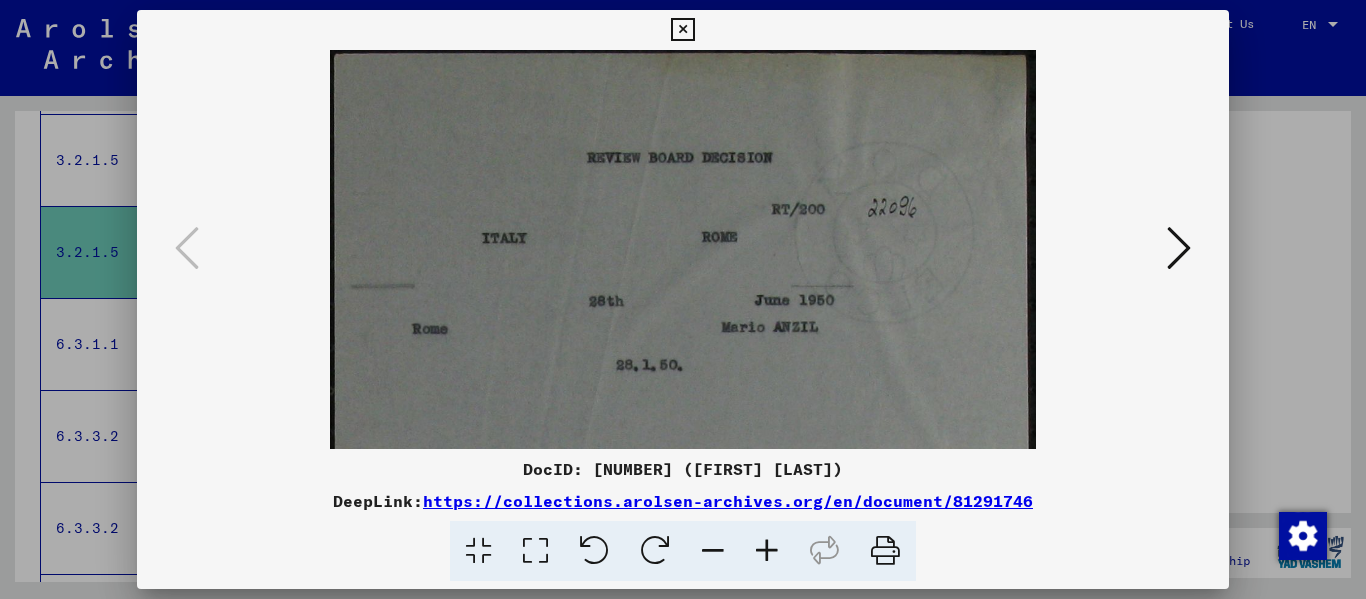 click at bounding box center [682, 30] 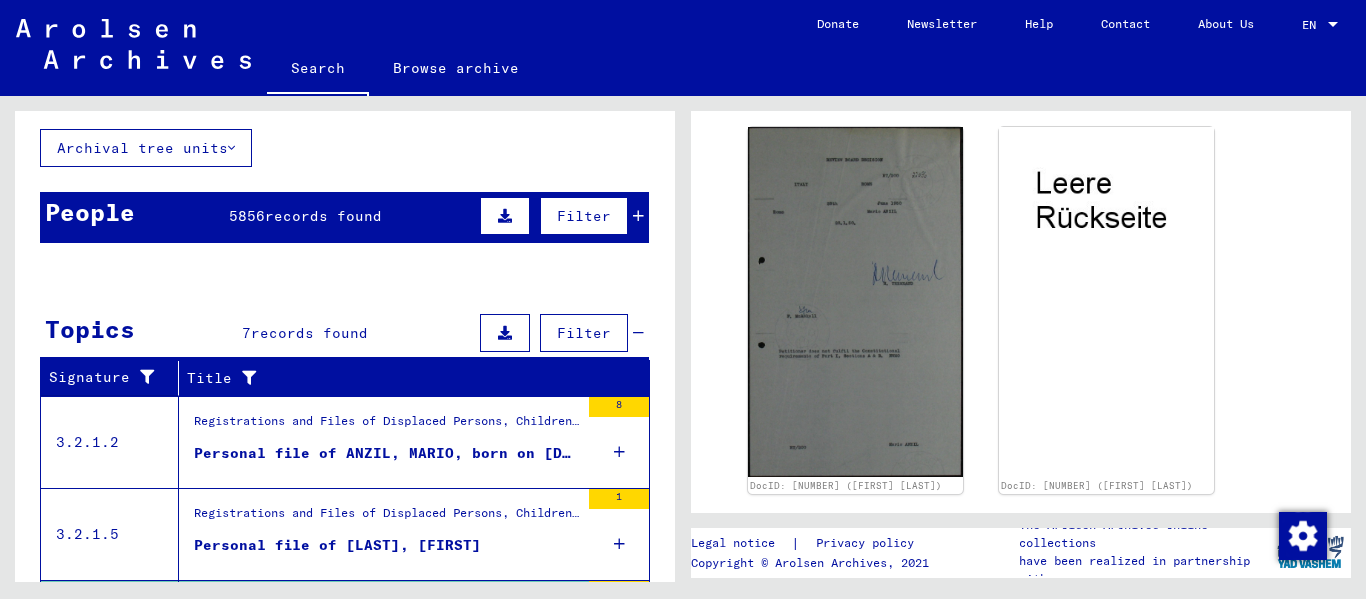 scroll, scrollTop: 0, scrollLeft: 0, axis: both 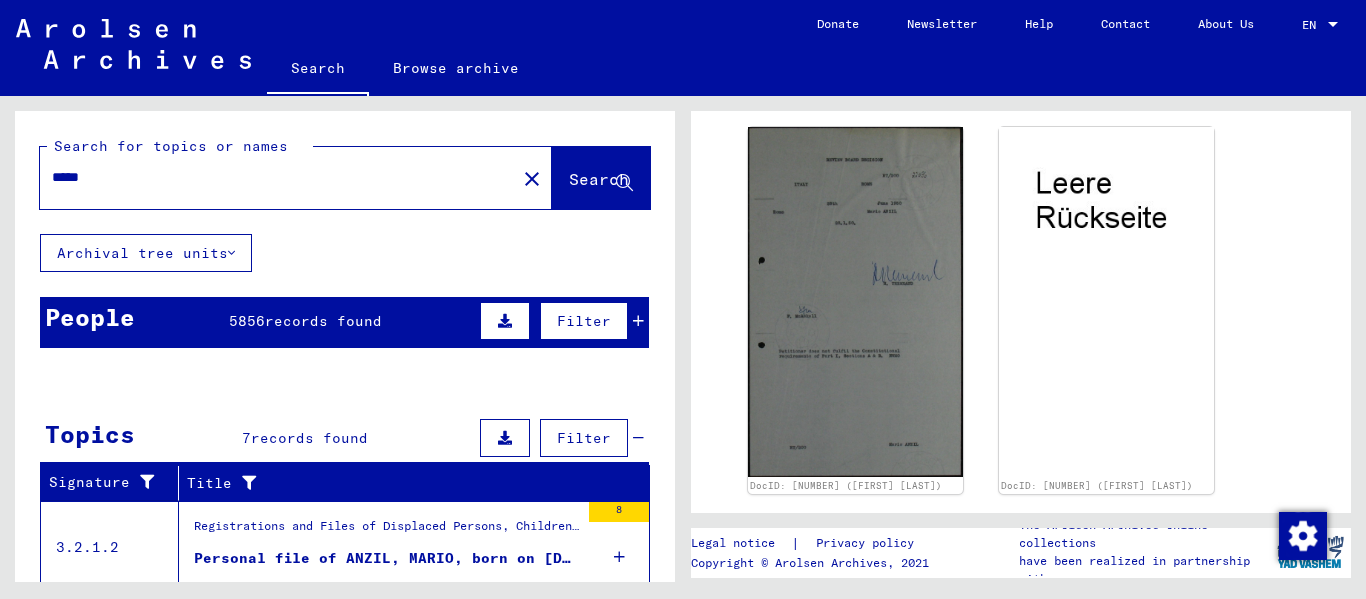drag, startPoint x: 105, startPoint y: 179, endPoint x: 0, endPoint y: 188, distance: 105.38501 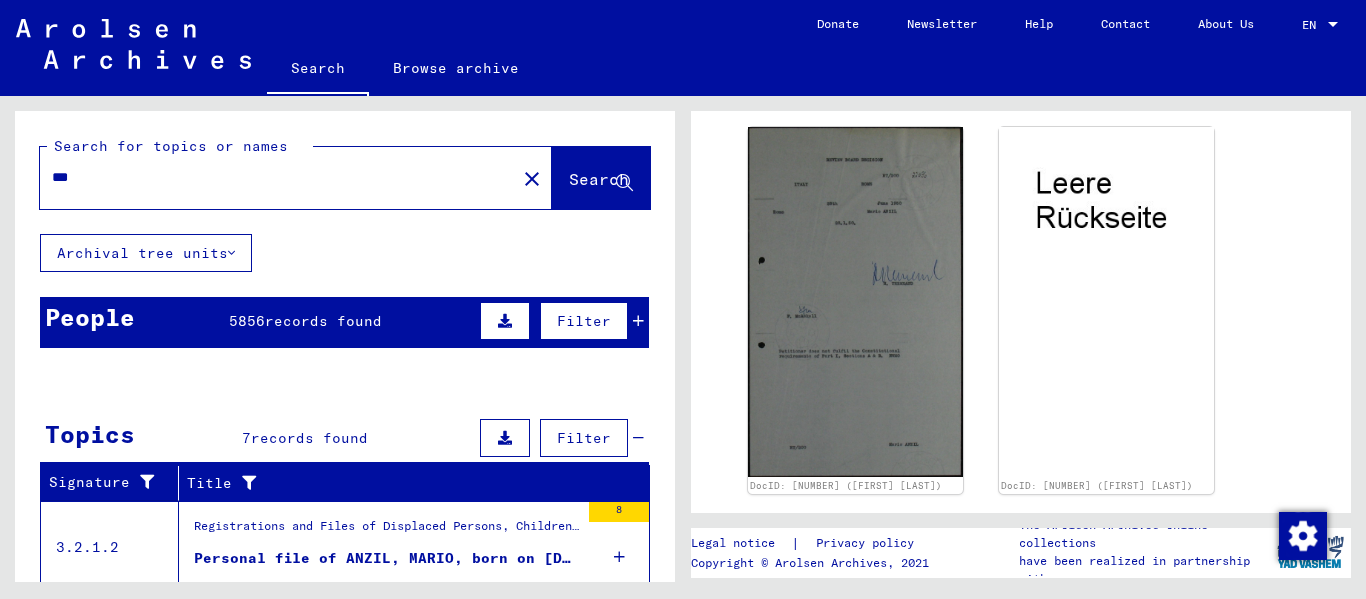 type on "***" 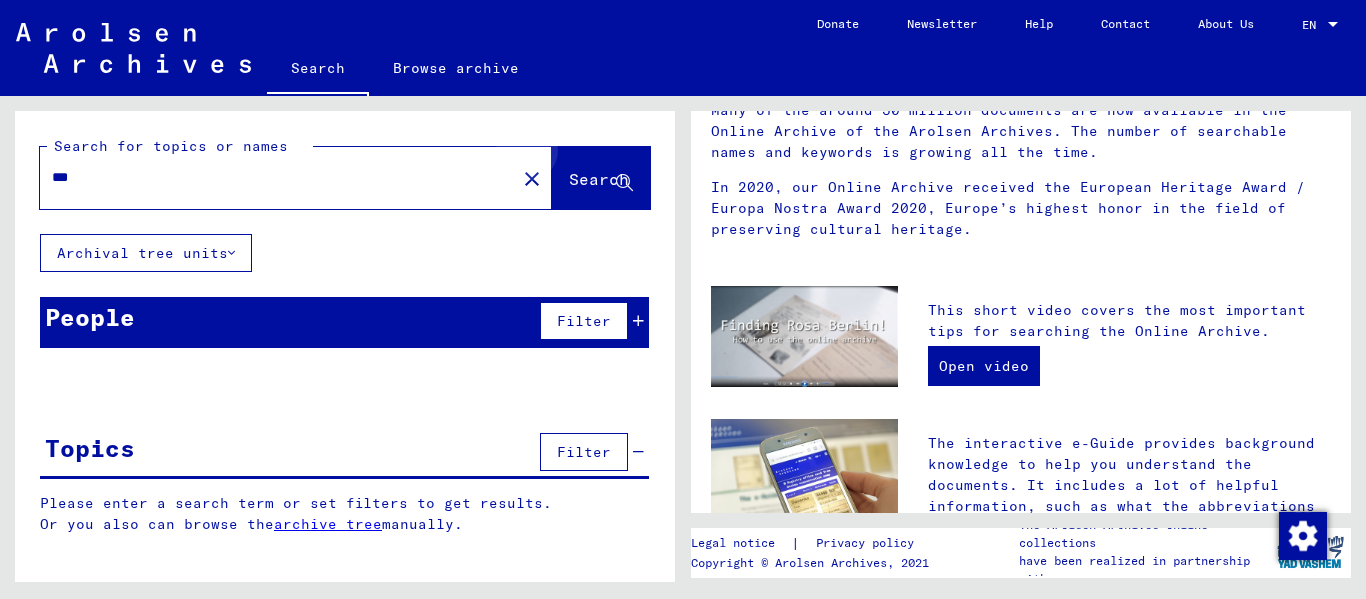 scroll, scrollTop: 0, scrollLeft: 0, axis: both 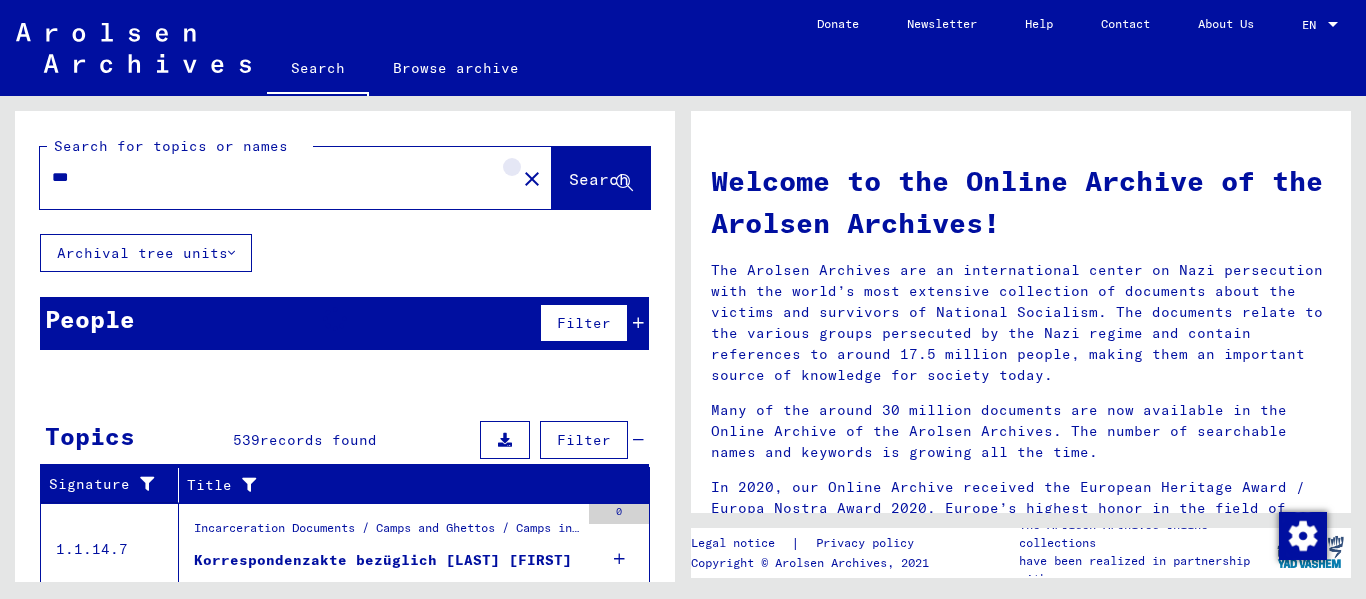 click on "close" 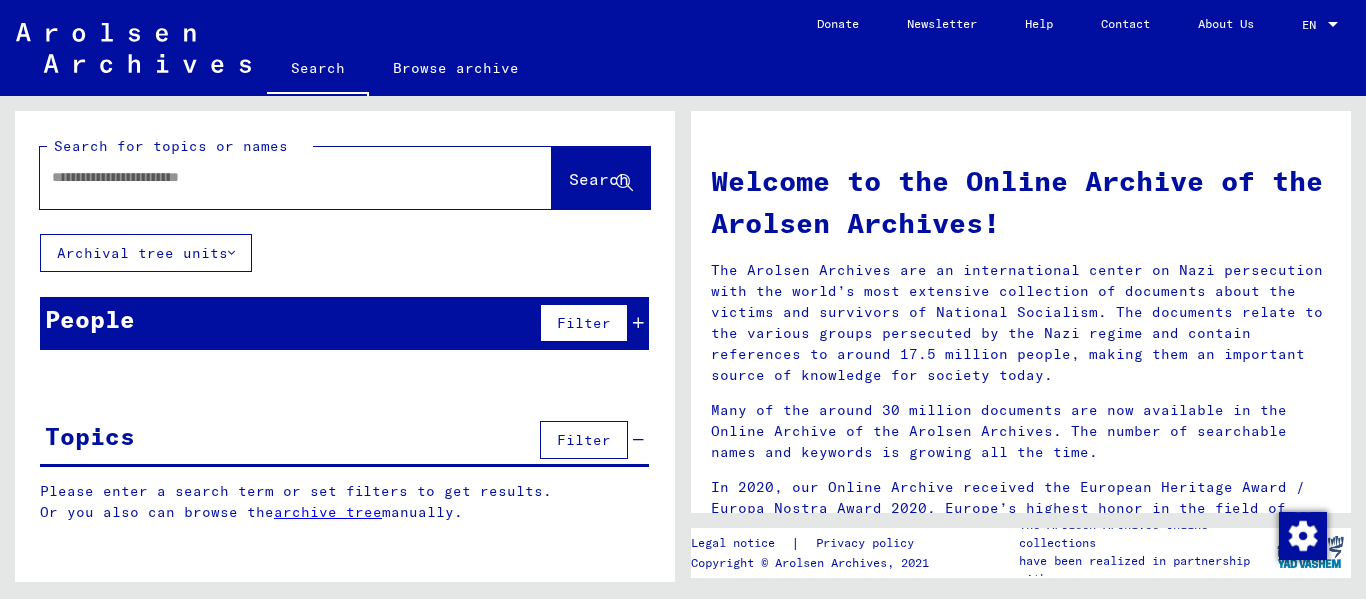 click at bounding box center [272, 177] 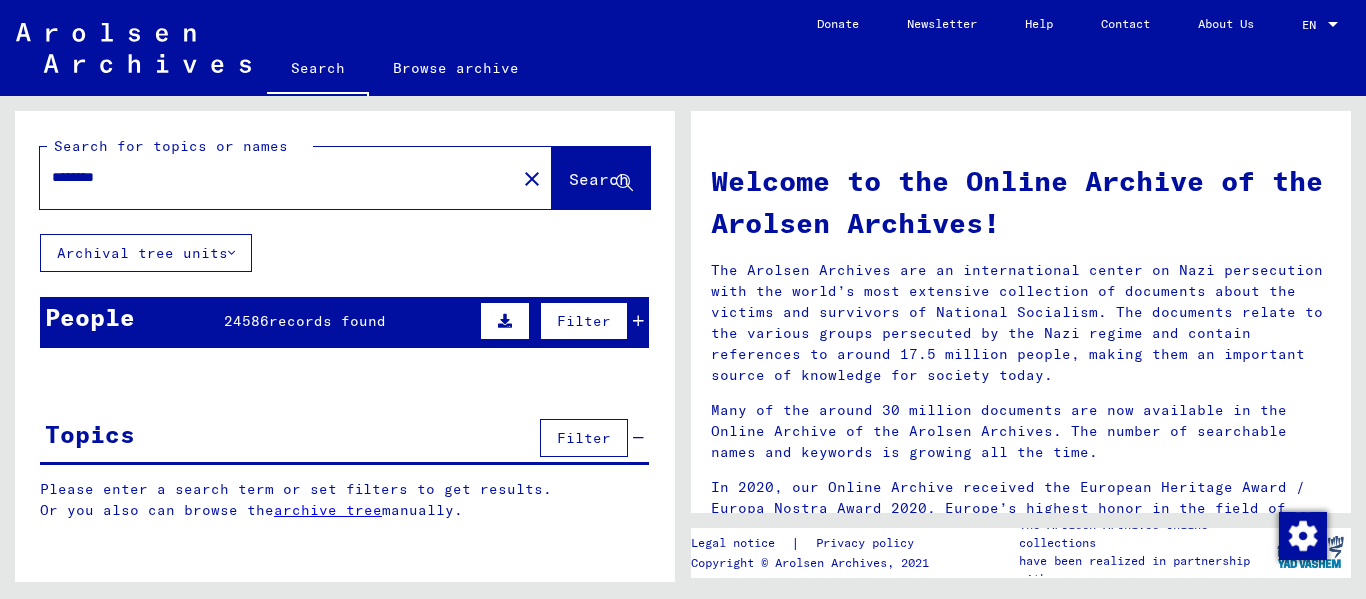 click on "********" at bounding box center [272, 177] 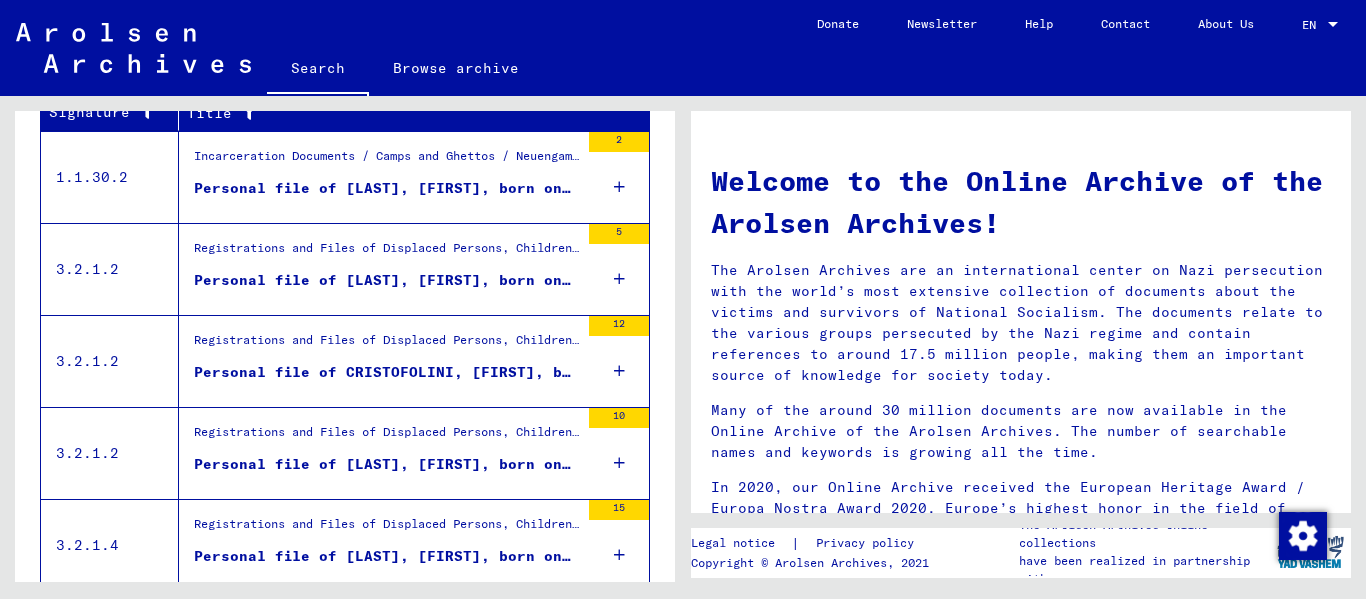 scroll, scrollTop: 400, scrollLeft: 0, axis: vertical 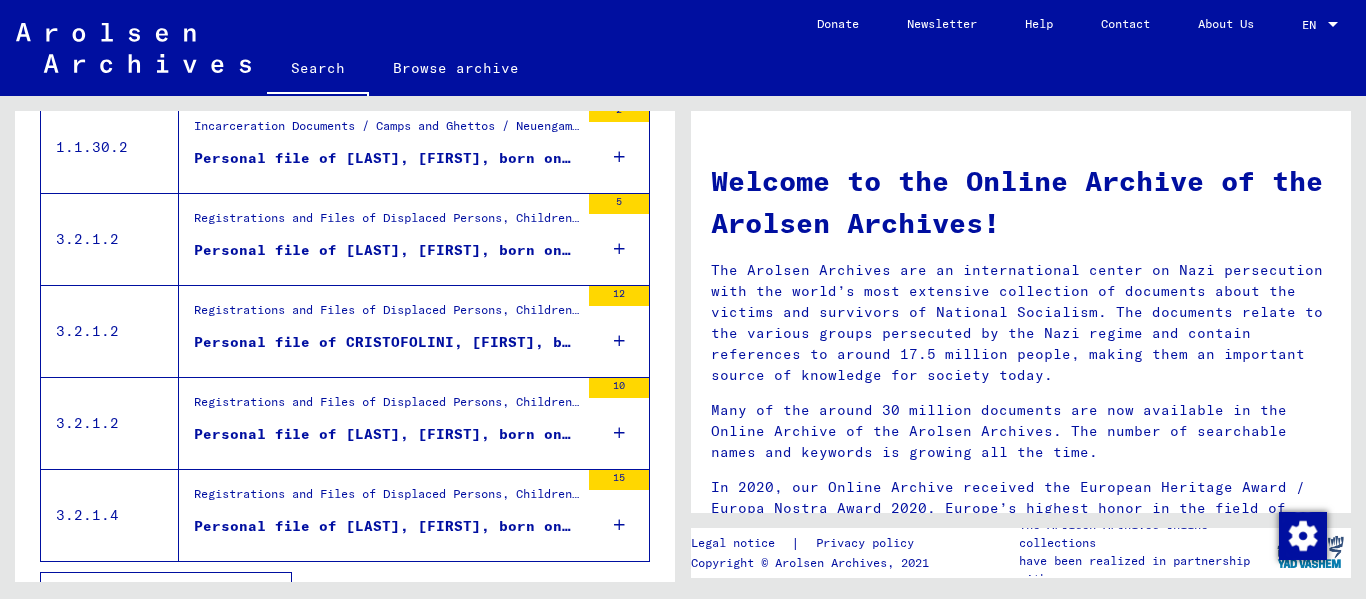 click on "Personal file of CRISTOFOLINI, [FIRST], born on [BIRTHDATE], born in TARCENTO and of further persons" at bounding box center (386, 342) 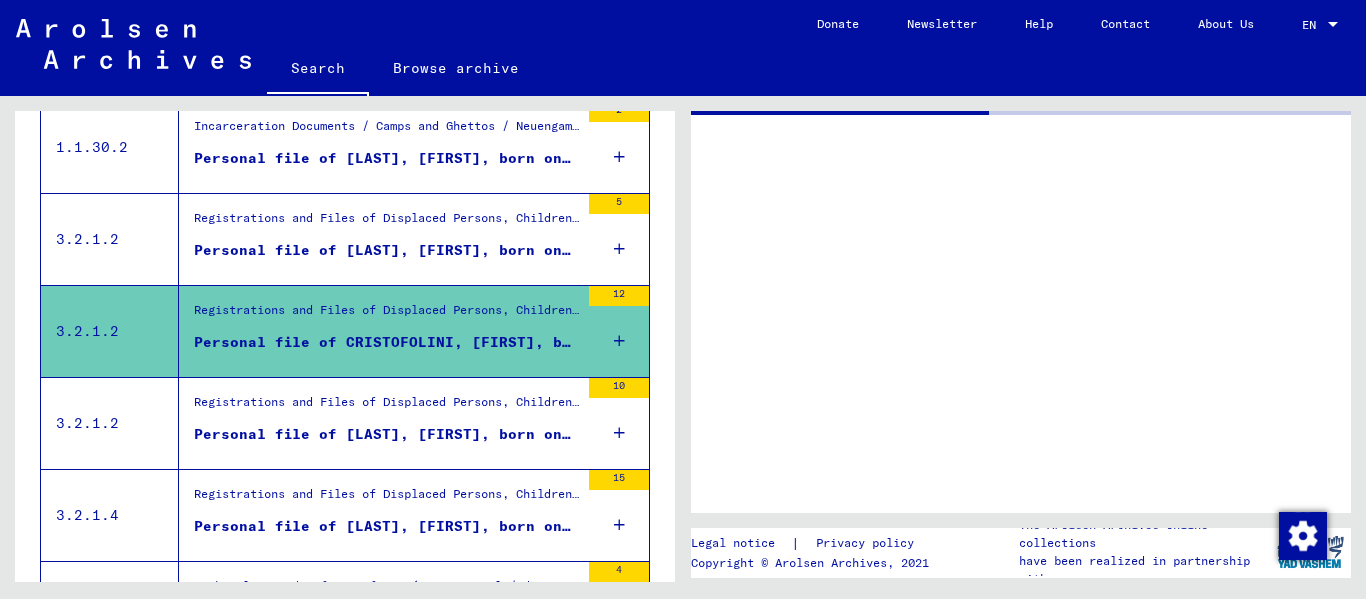 scroll, scrollTop: 402, scrollLeft: 0, axis: vertical 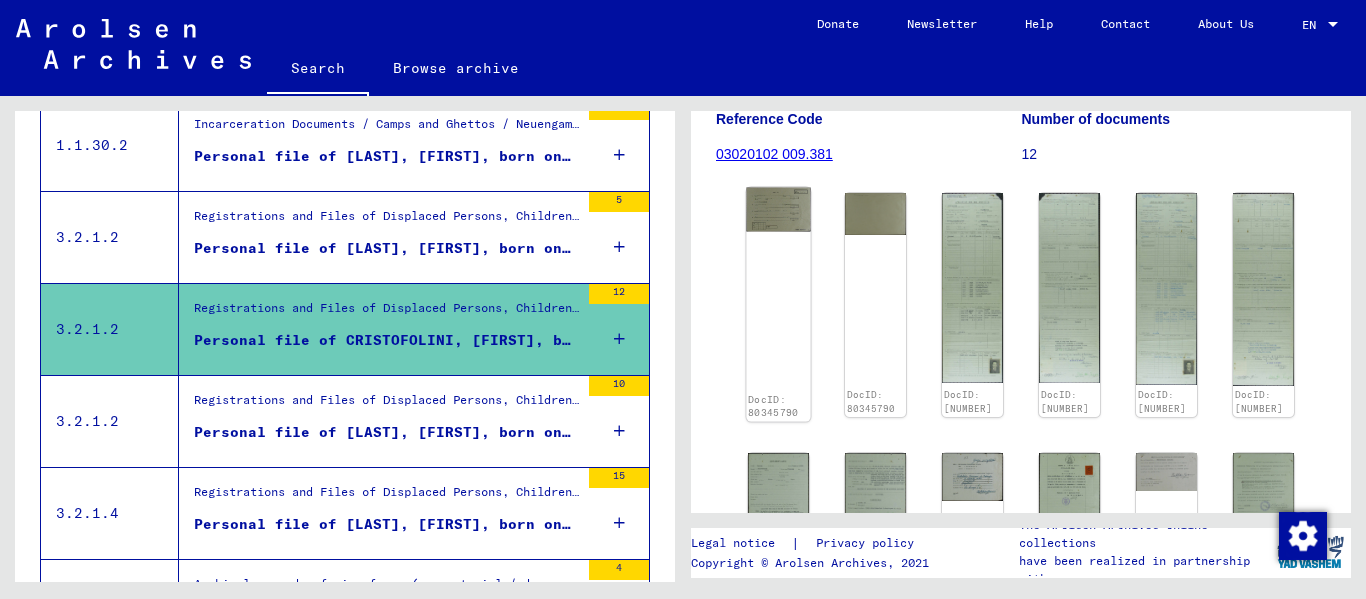click 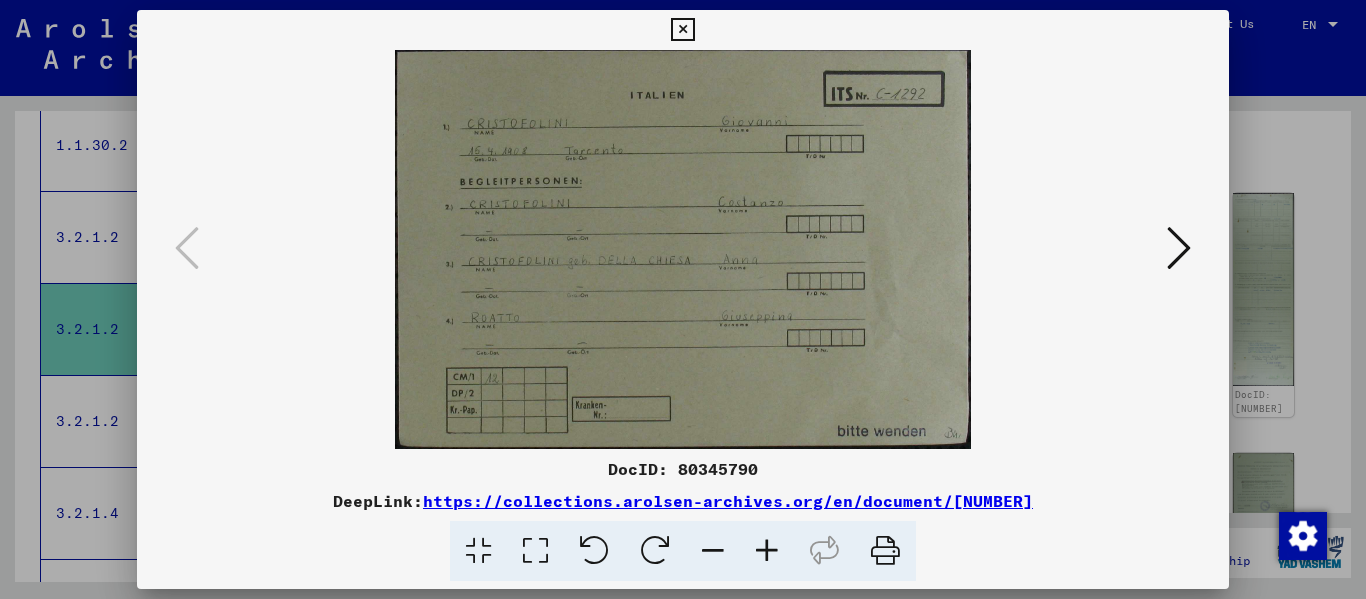 click at bounding box center (767, 551) 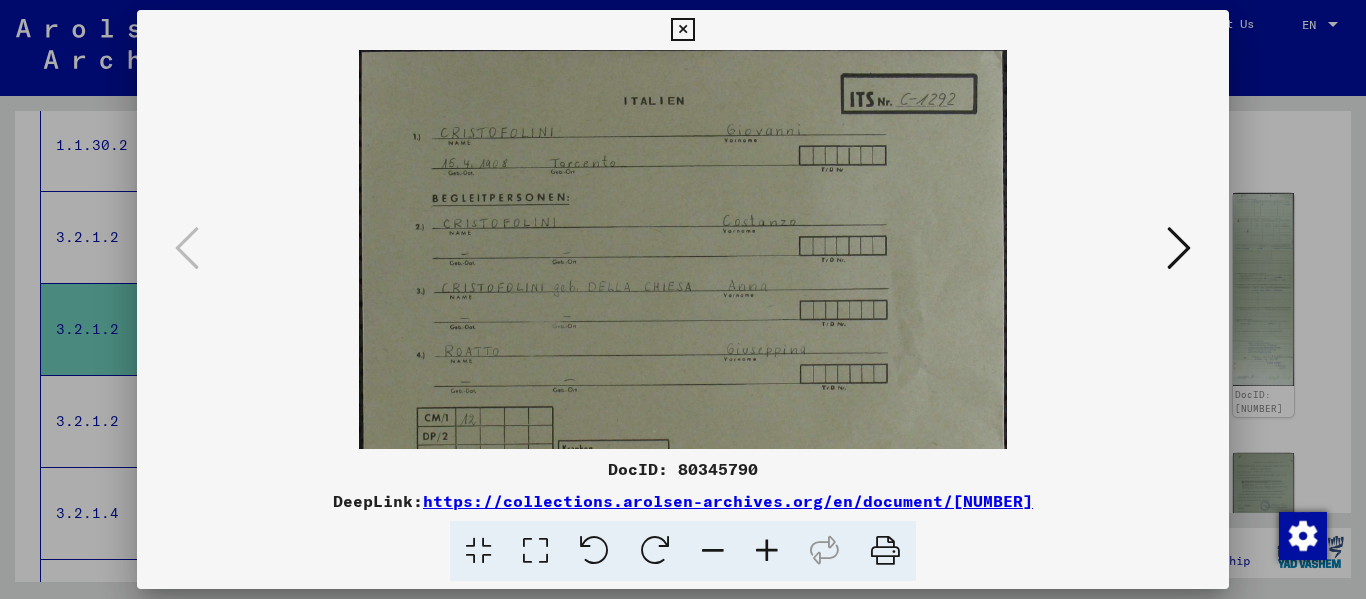 click at bounding box center (767, 551) 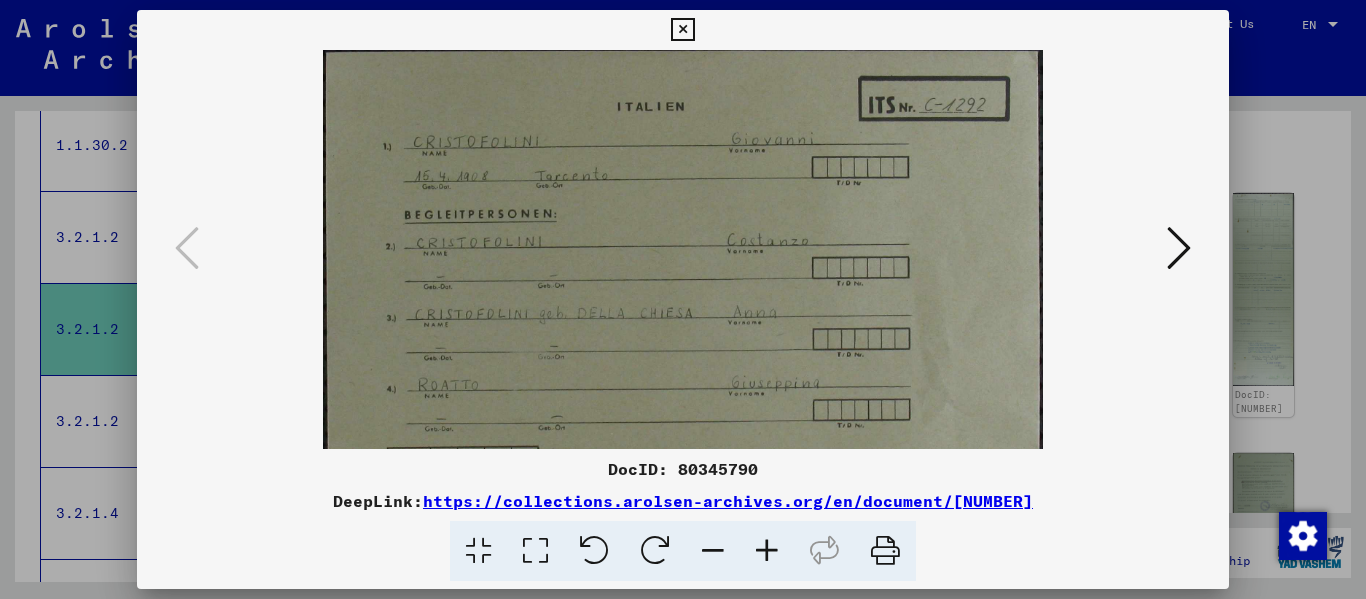 click at bounding box center (767, 551) 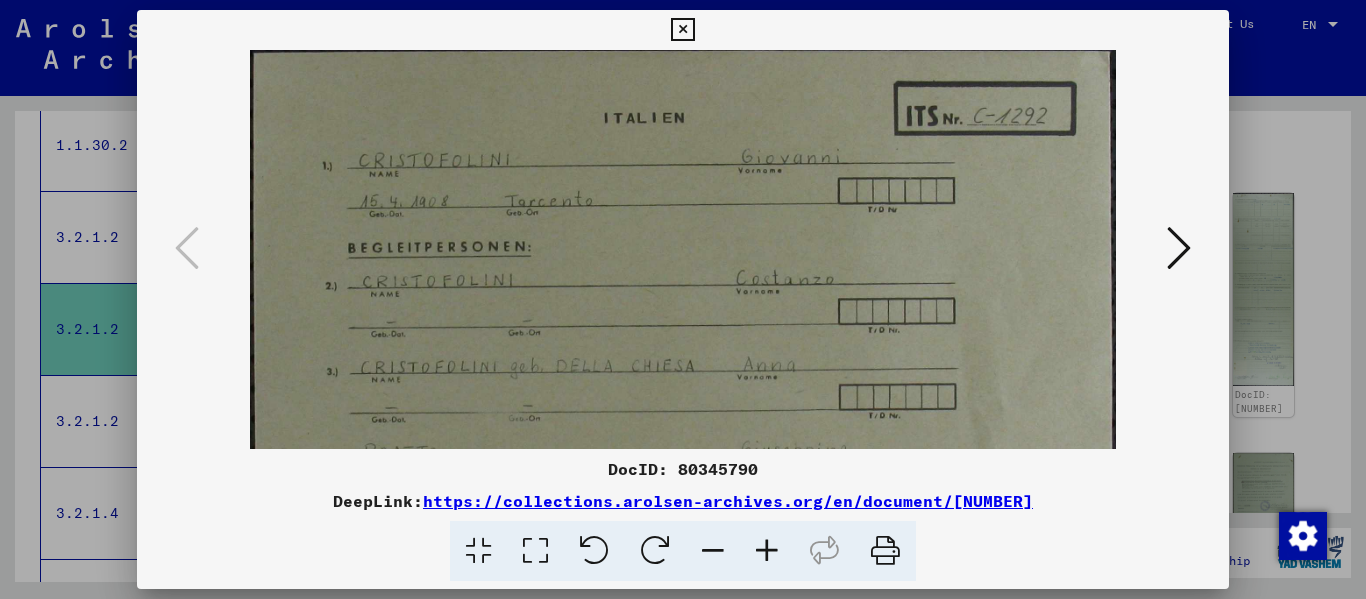 click at bounding box center (767, 551) 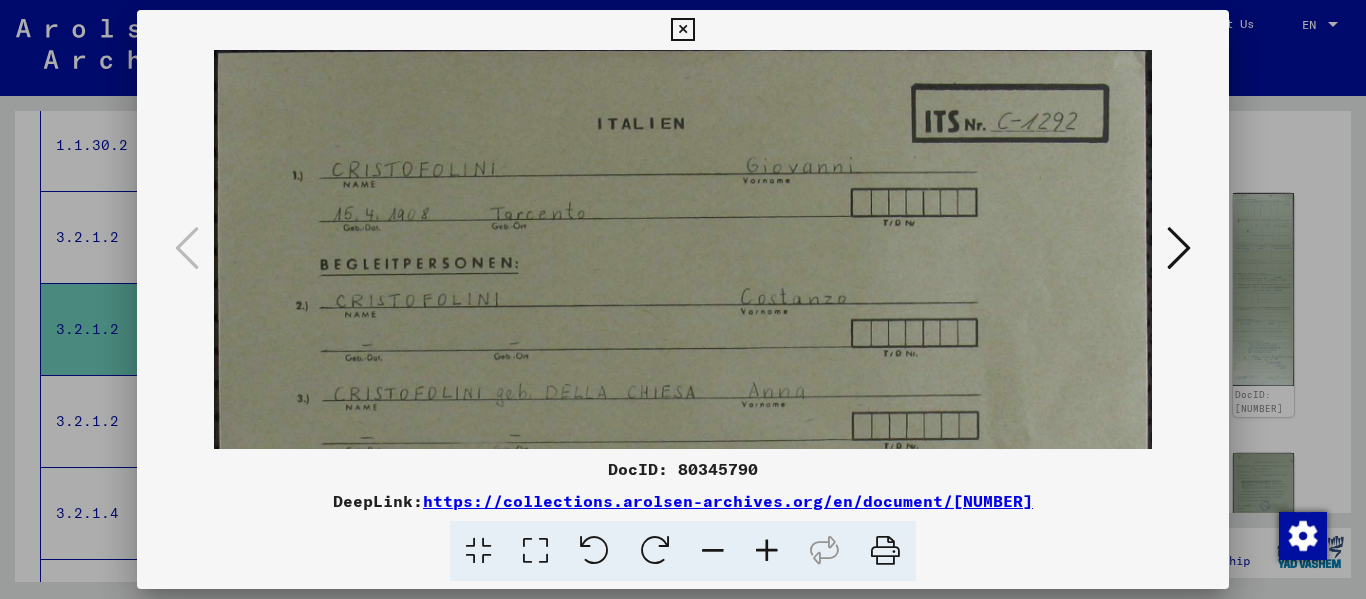 click at bounding box center (767, 551) 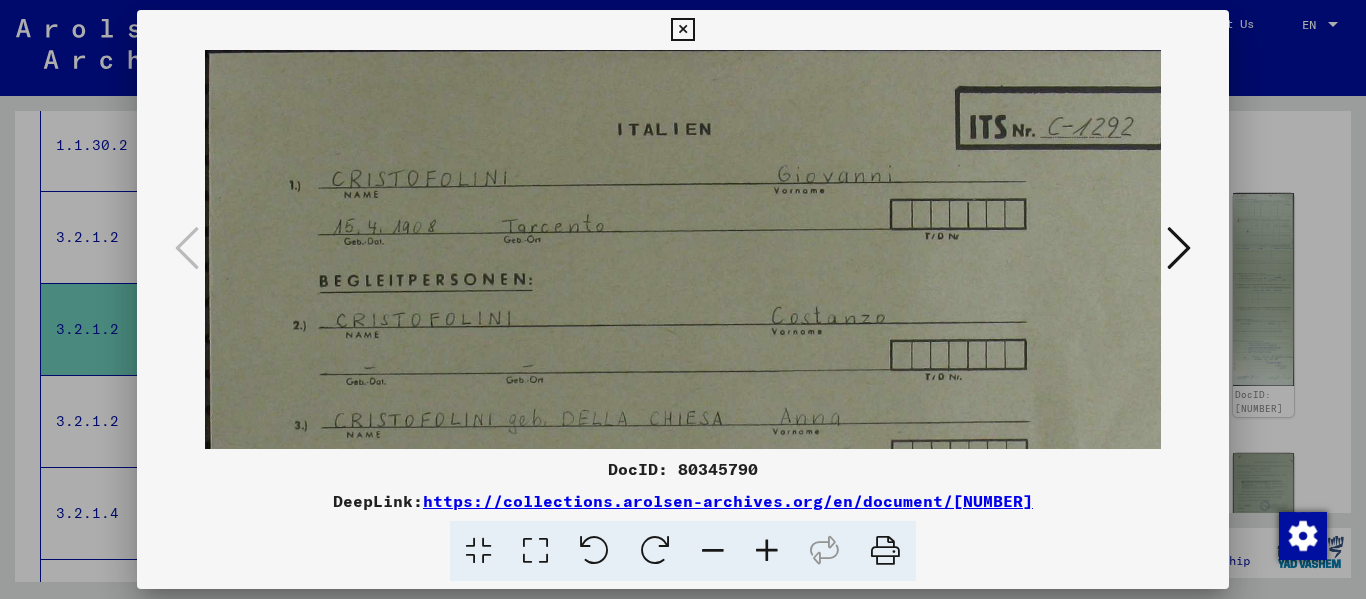click at bounding box center (682, 30) 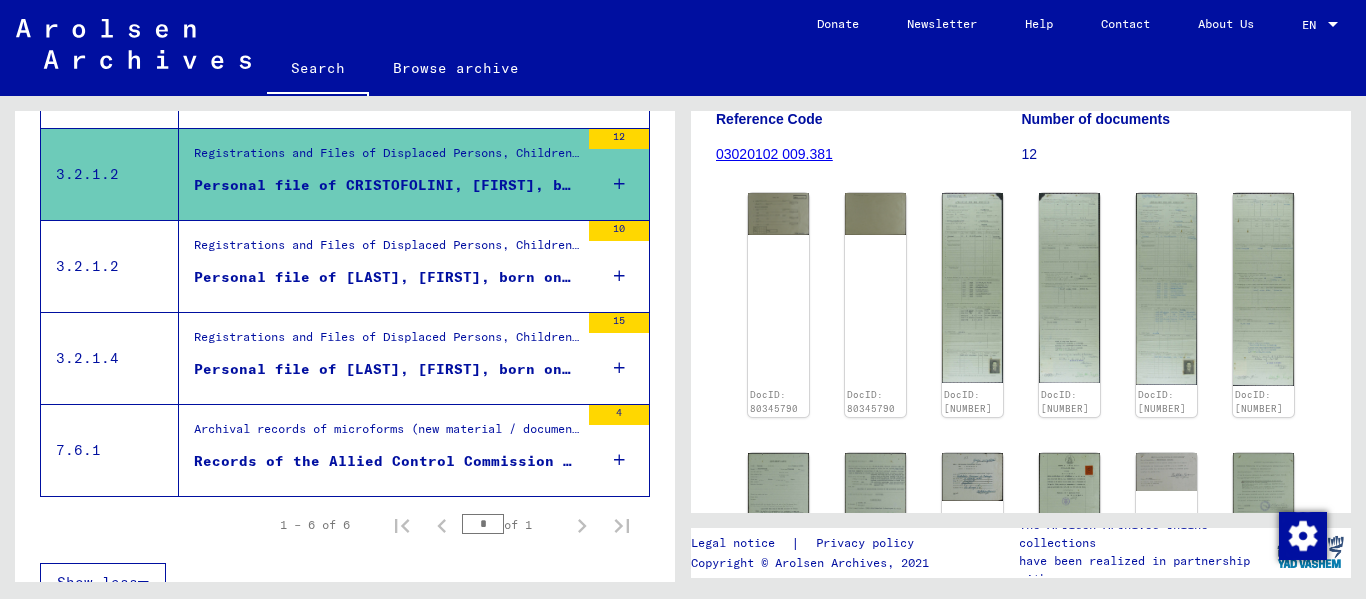 scroll, scrollTop: 587, scrollLeft: 0, axis: vertical 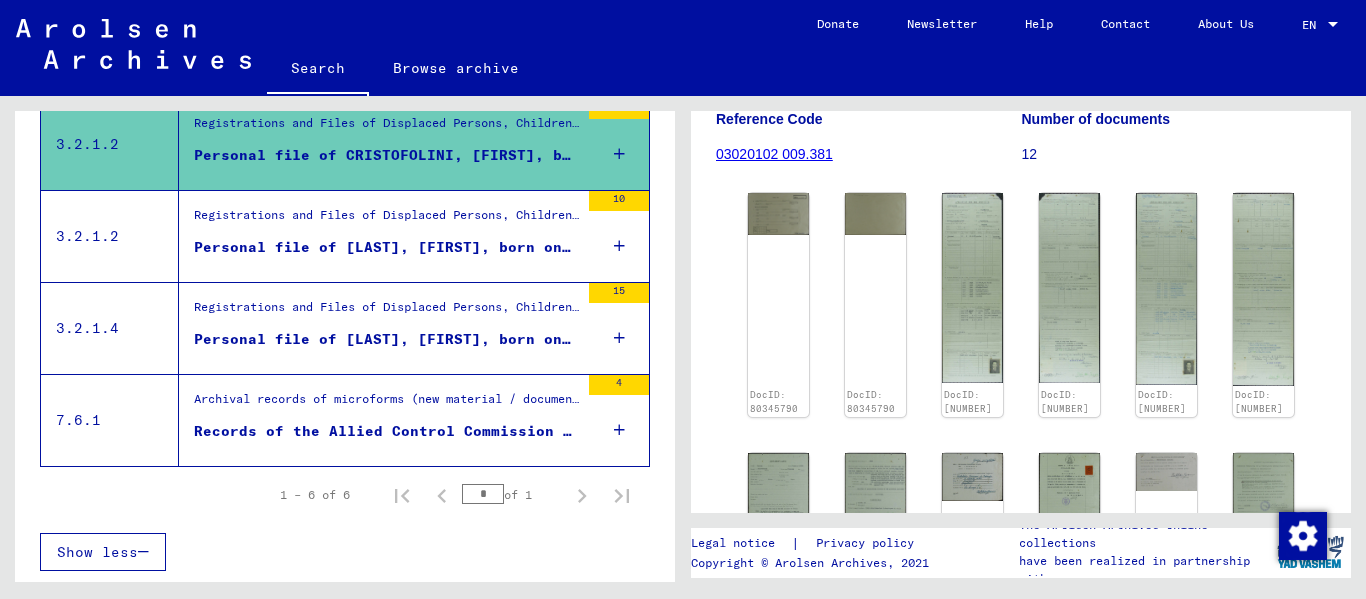 click on "Registrations and Files of Displaced Persons, Children and Missing Persons / Relief Programs of Various Organizations / IRO “Care and Maintenance” Program / CM/1 Files originating in Italy / CM/1 files from Italy  A-Z / Files with names from FIORIDO" at bounding box center [386, 220] 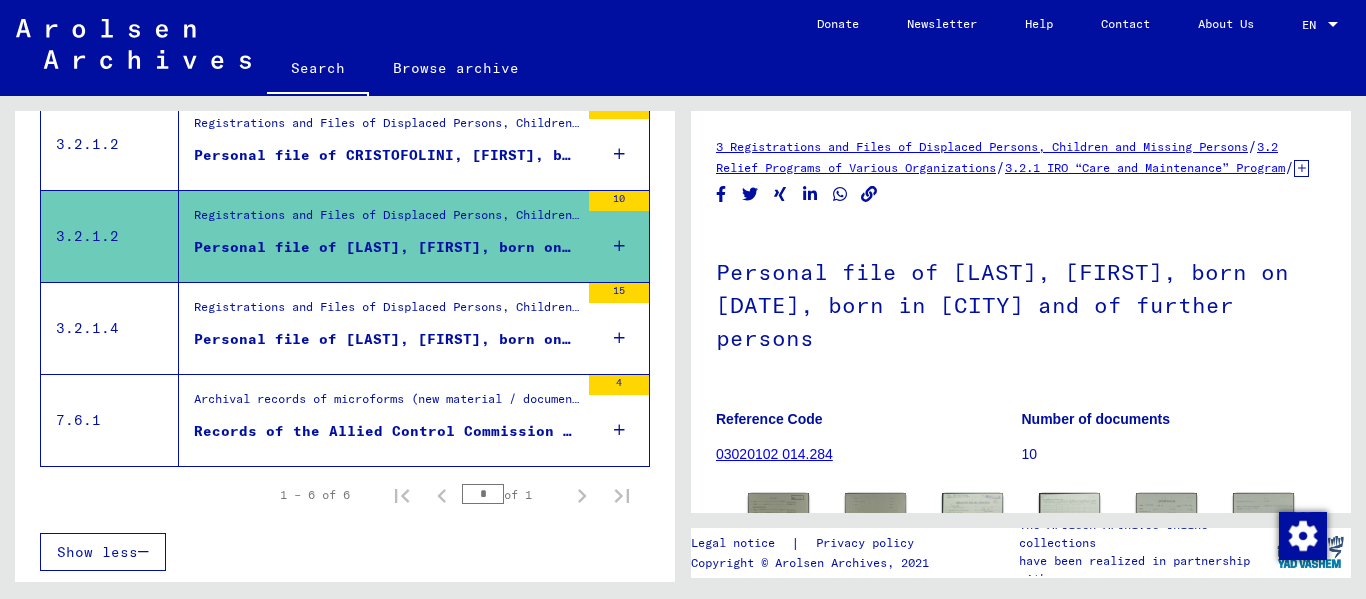 scroll, scrollTop: 100, scrollLeft: 0, axis: vertical 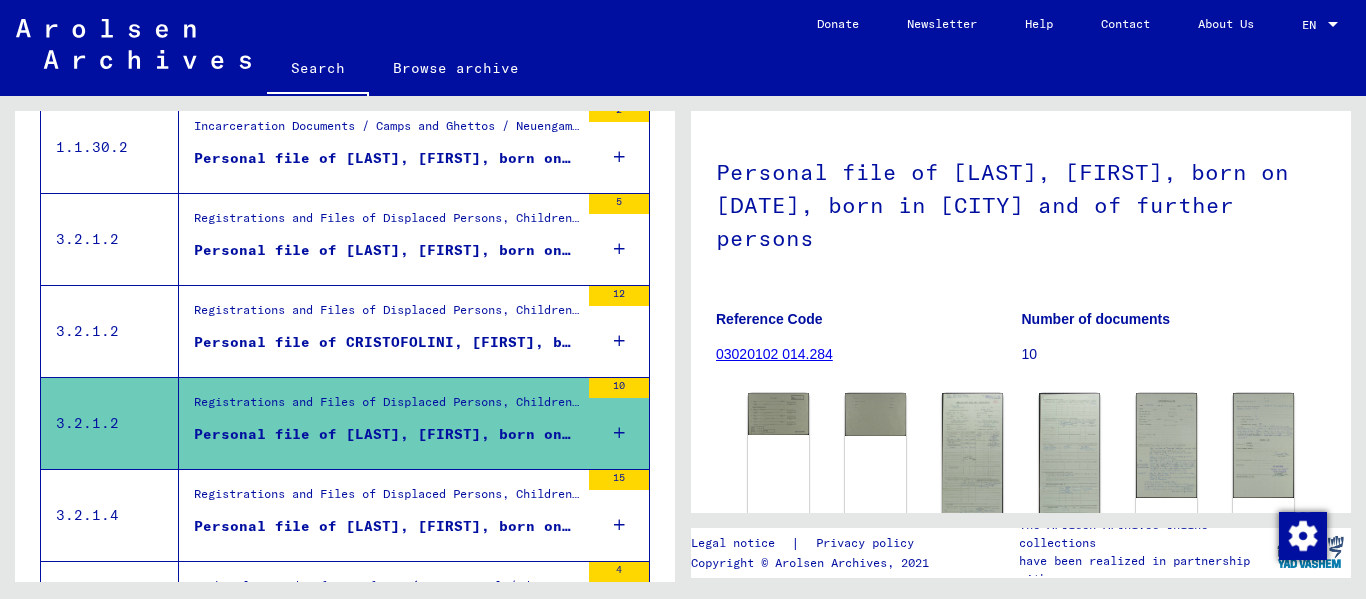 click on "Personal file of [LAST], [FIRST], born on [DATE], born in [CITY] and of further persons" at bounding box center (386, 250) 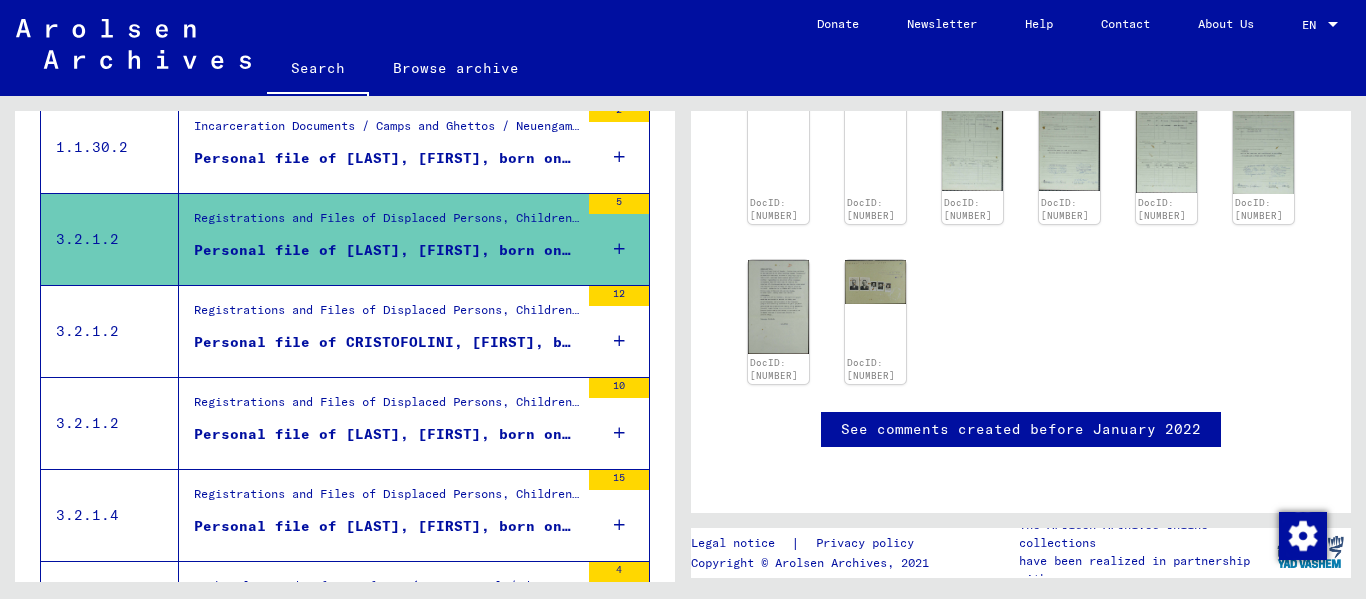 scroll, scrollTop: 300, scrollLeft: 0, axis: vertical 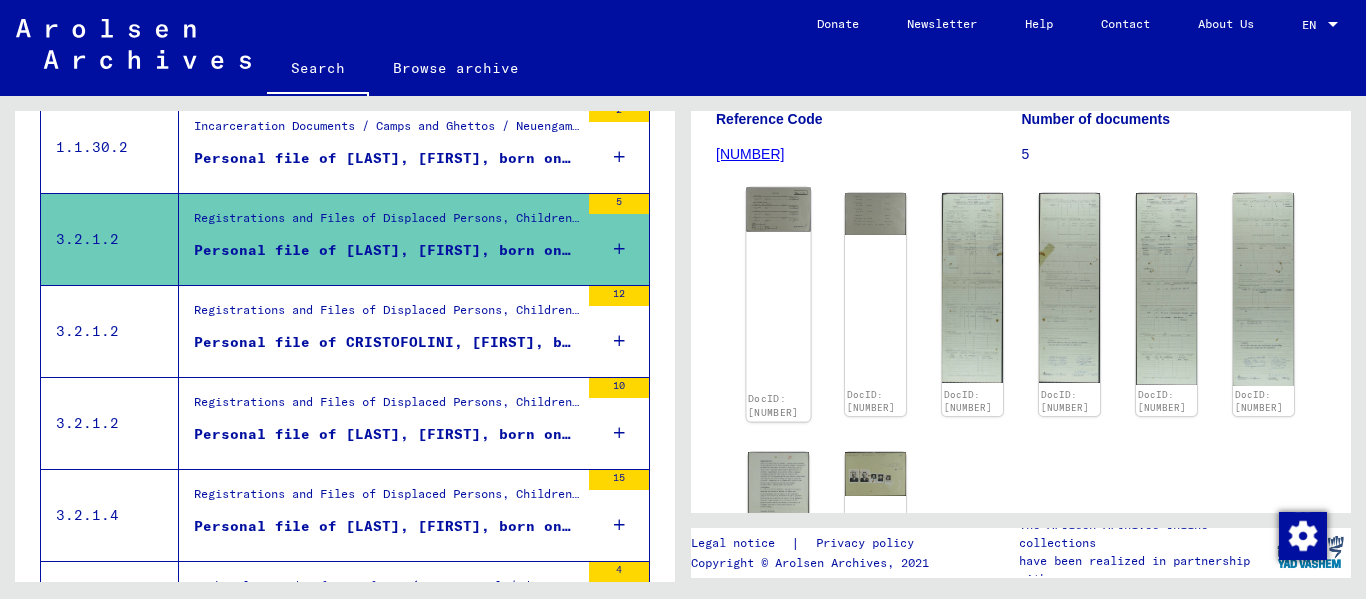 click 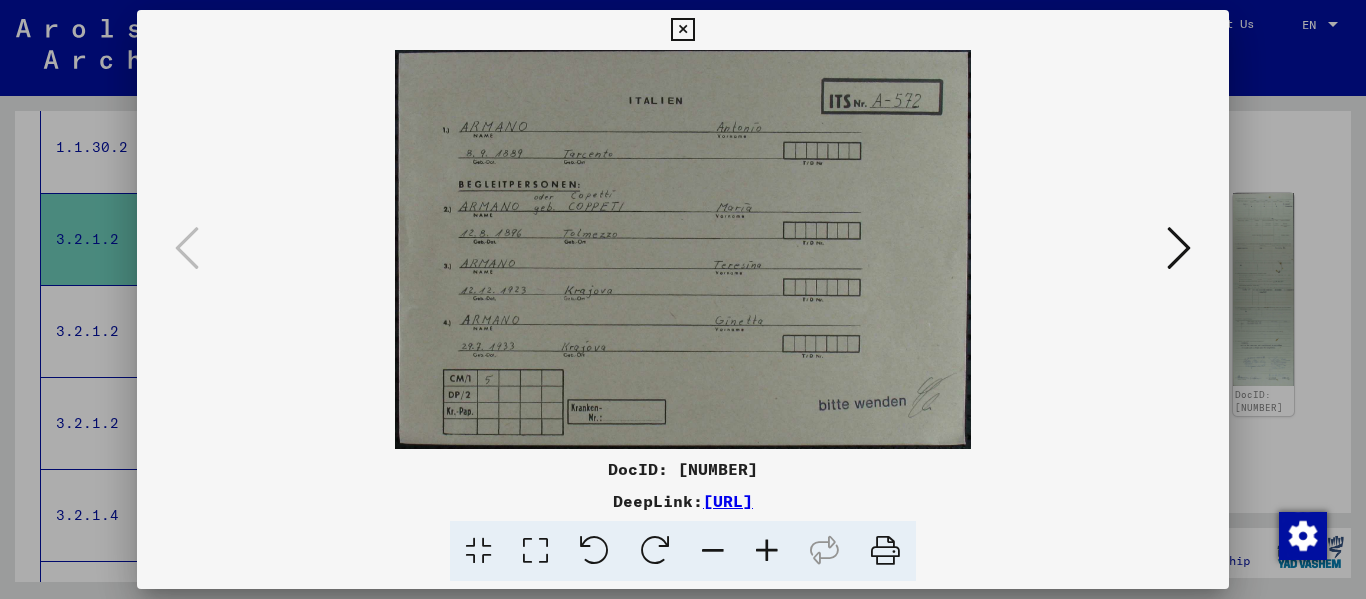 click at bounding box center (682, 30) 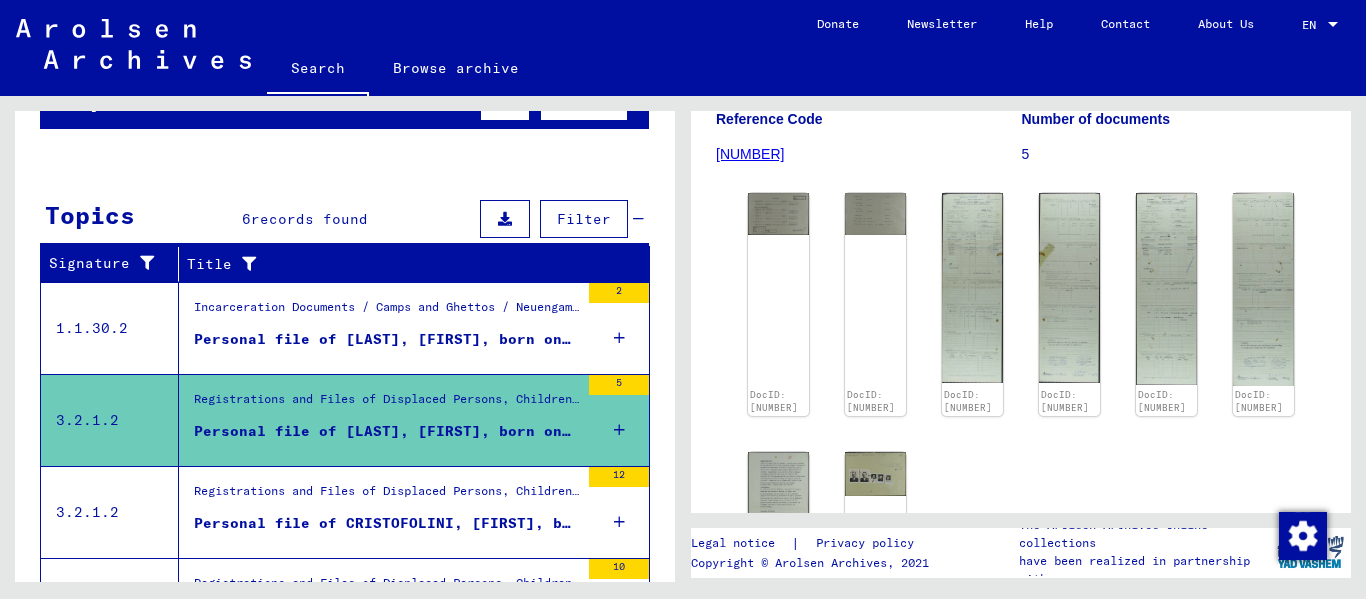 scroll, scrollTop: 0, scrollLeft: 0, axis: both 